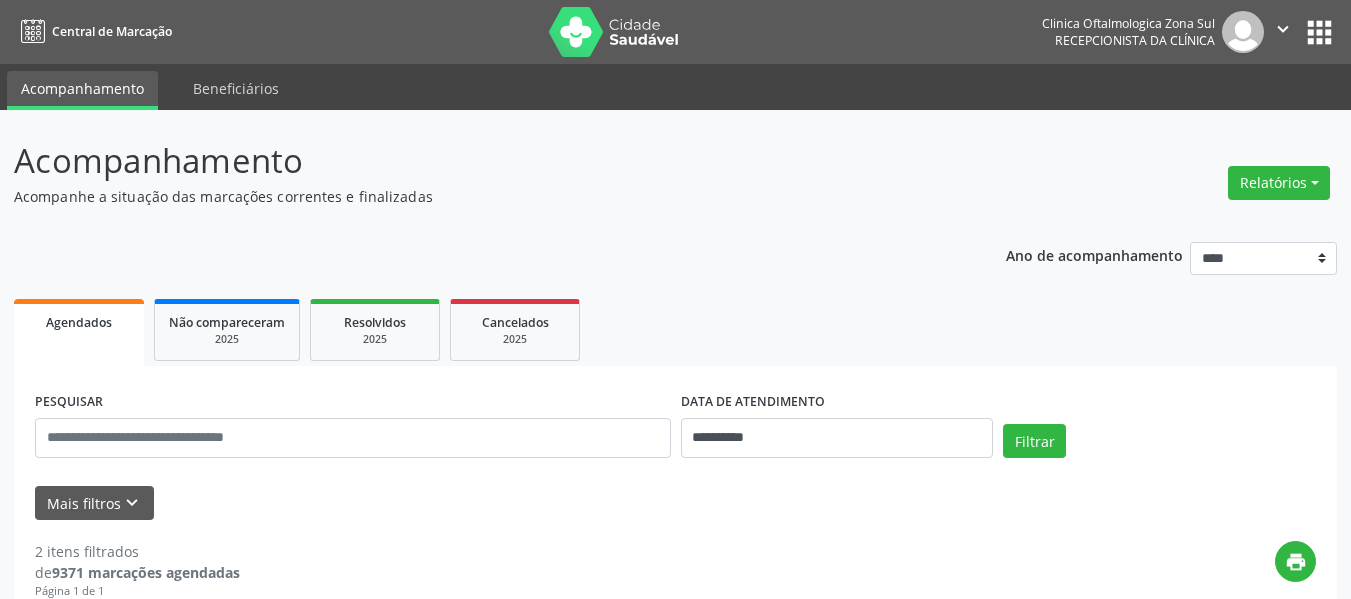 scroll, scrollTop: 300, scrollLeft: 0, axis: vertical 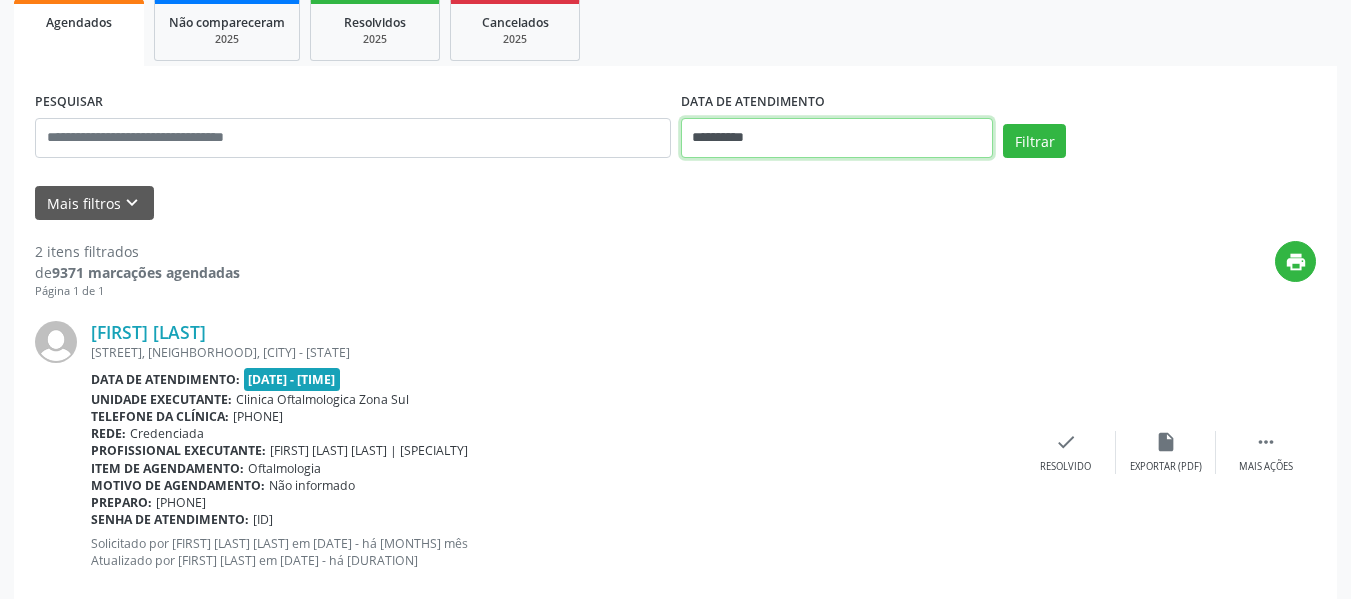 click on "**********" at bounding box center (837, 138) 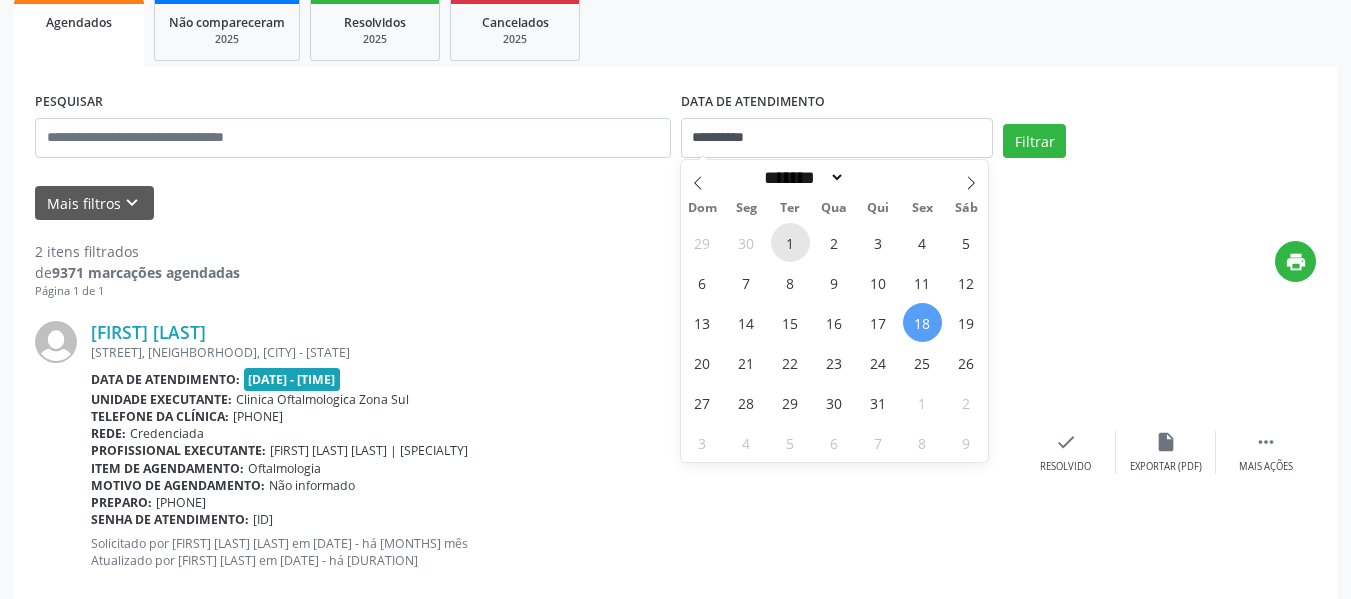 click on "1" at bounding box center [790, 242] 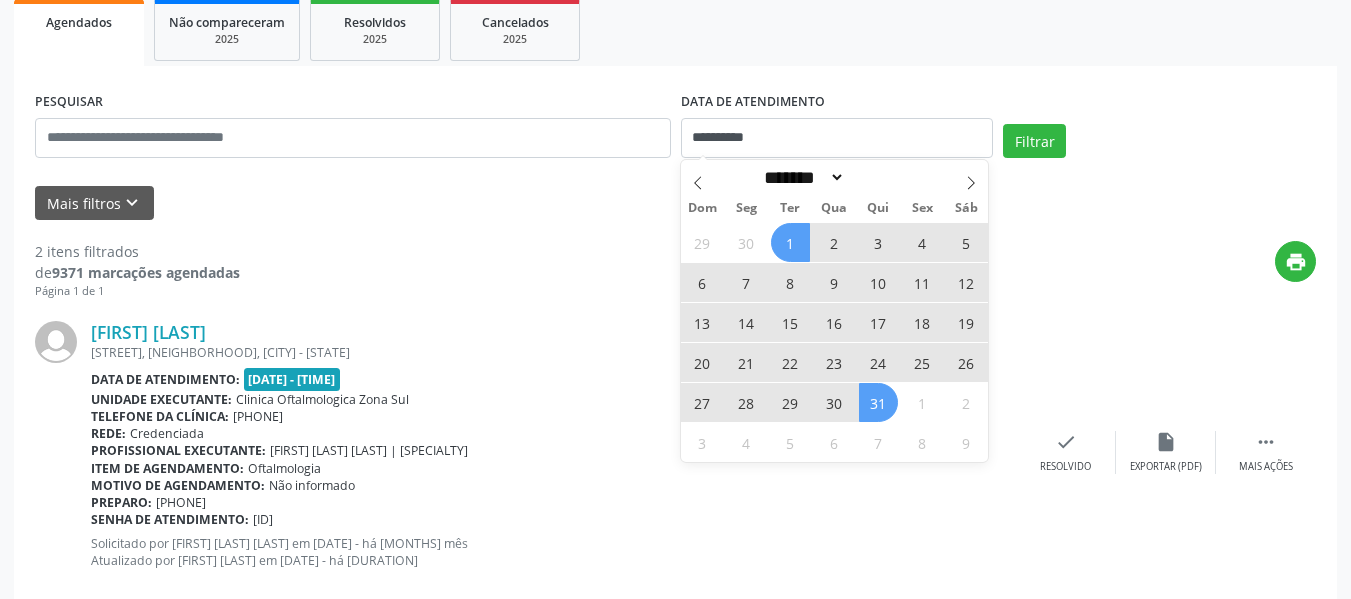 click on "31" at bounding box center [878, 402] 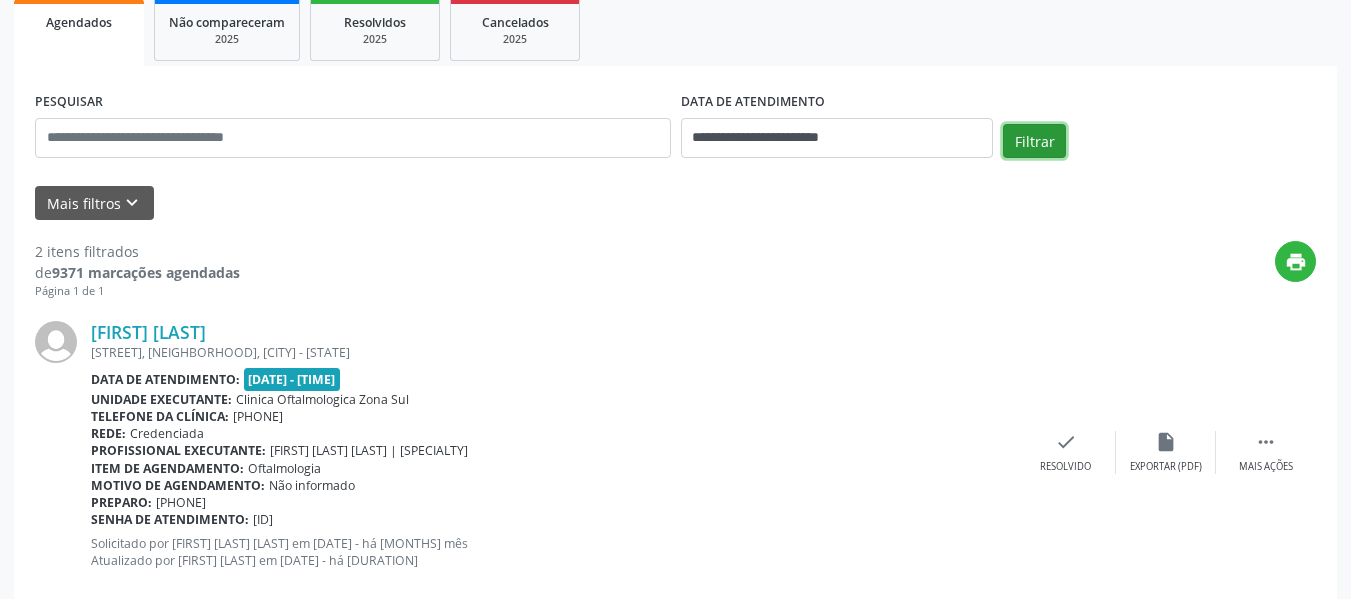 click on "Filtrar" at bounding box center (1034, 141) 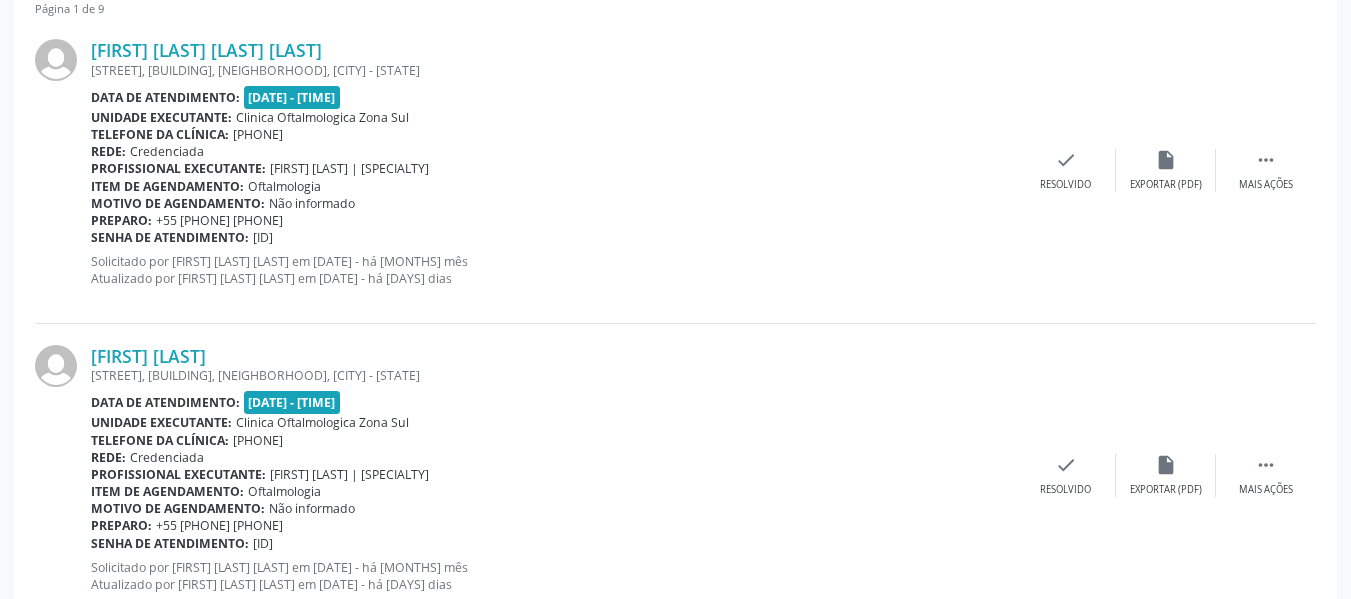 scroll, scrollTop: 0, scrollLeft: 0, axis: both 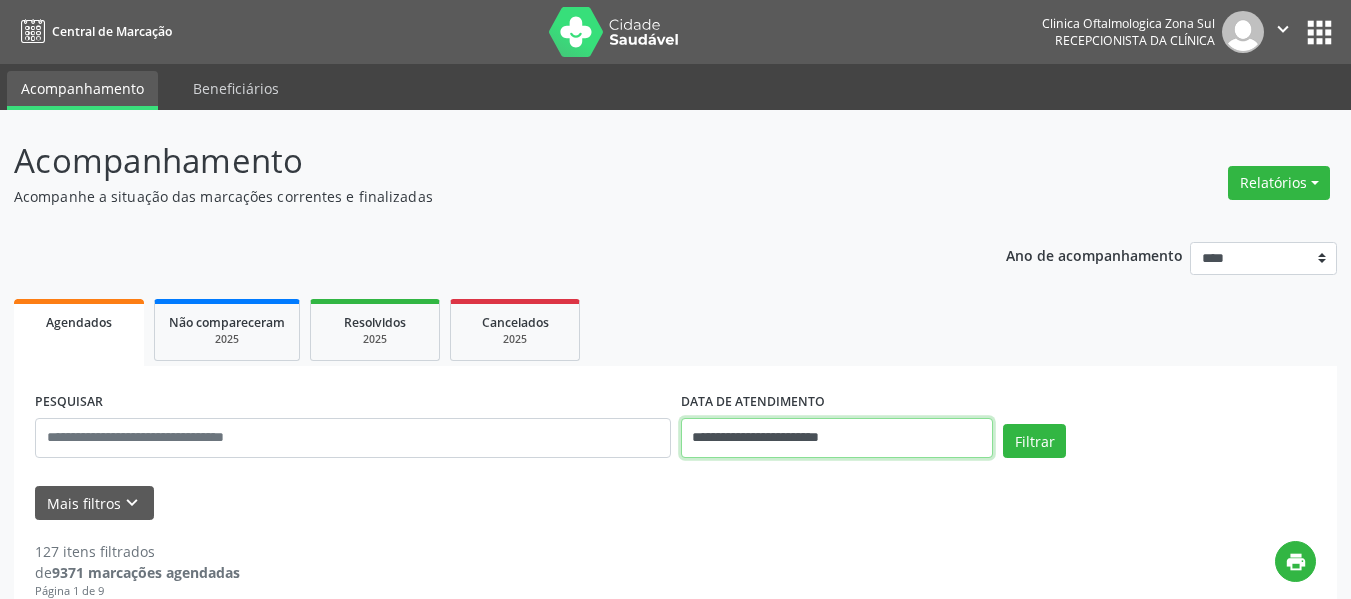 click on "**********" at bounding box center [837, 438] 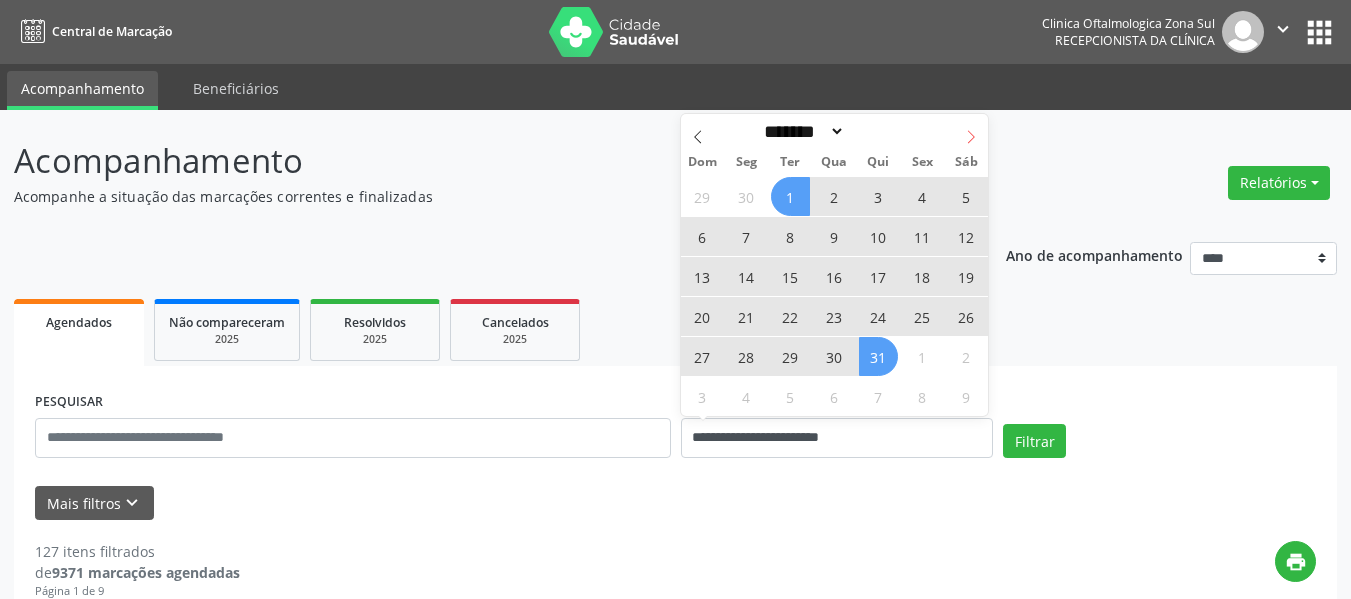 click 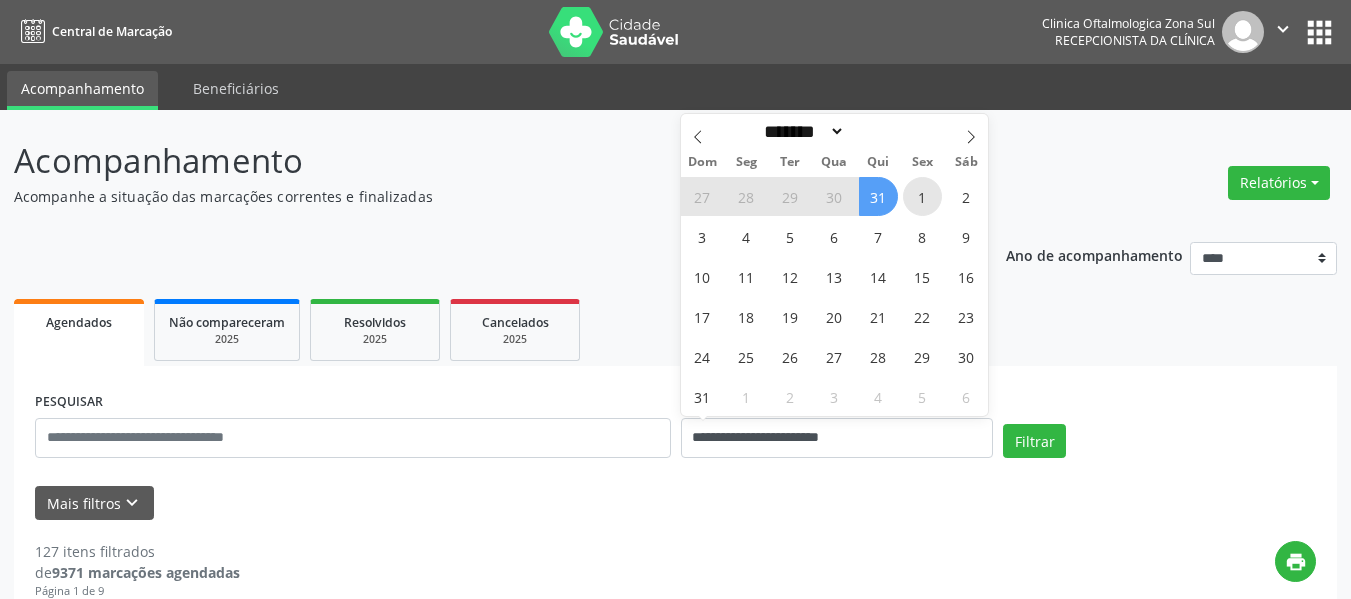 click on "1" at bounding box center (922, 196) 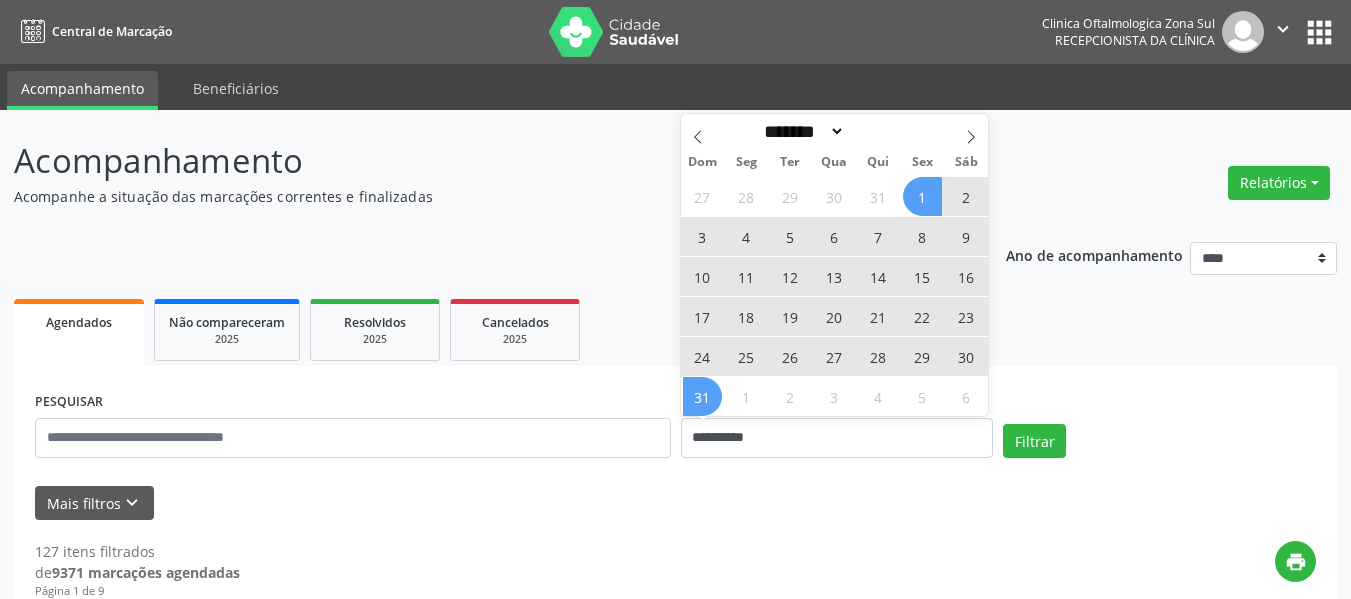 click on "31" at bounding box center [702, 396] 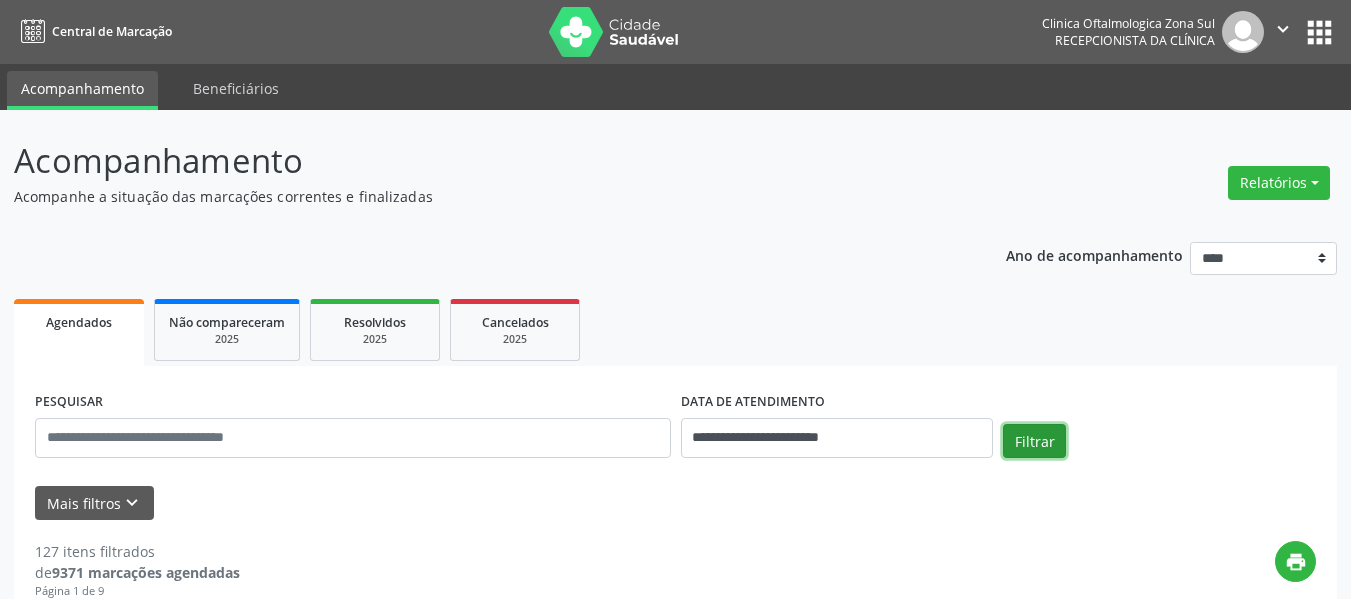 click on "Filtrar" at bounding box center (1034, 441) 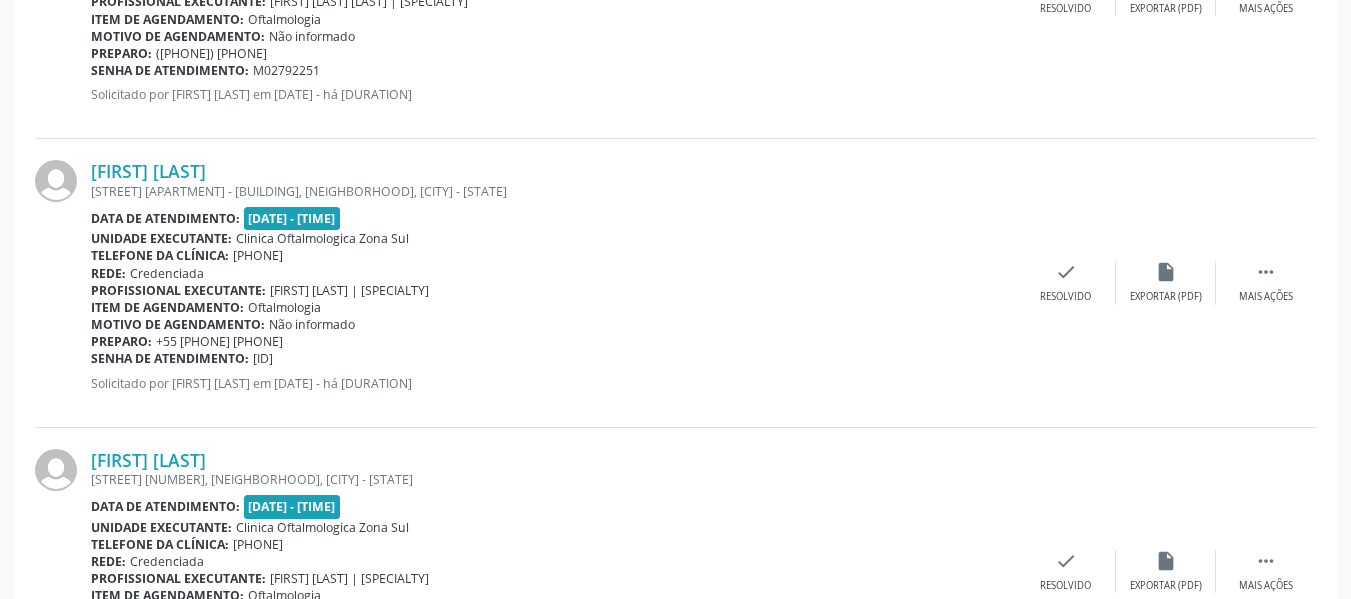 scroll, scrollTop: 4416, scrollLeft: 0, axis: vertical 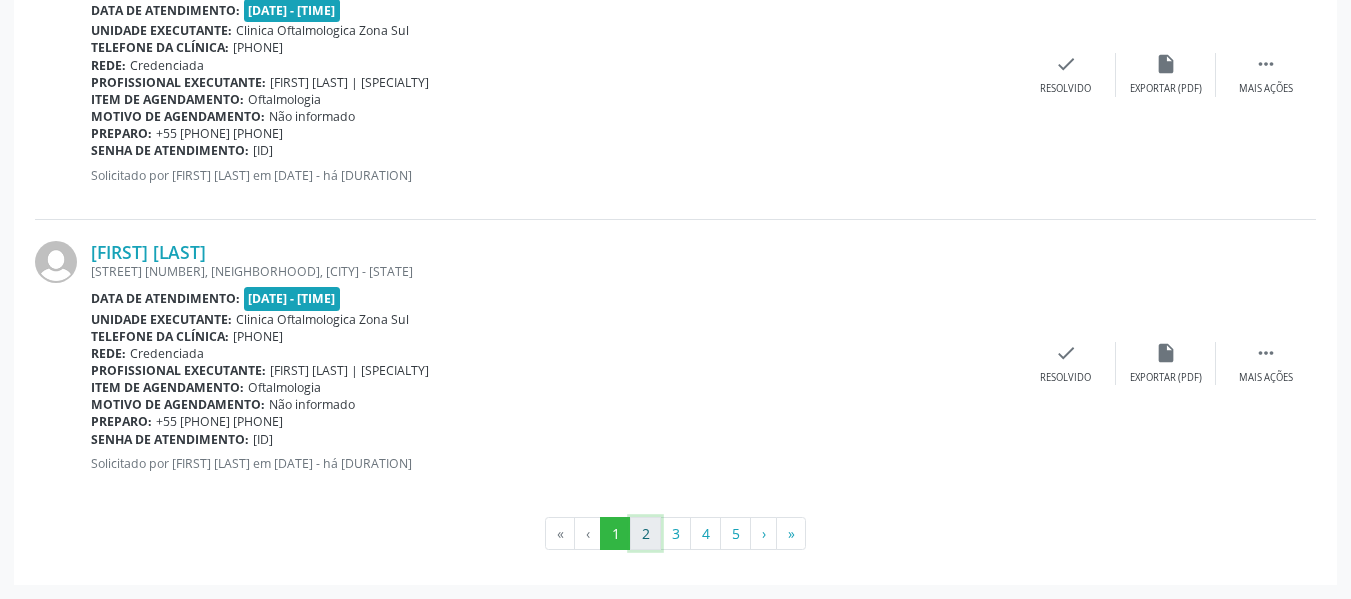 click on "2" at bounding box center [645, 534] 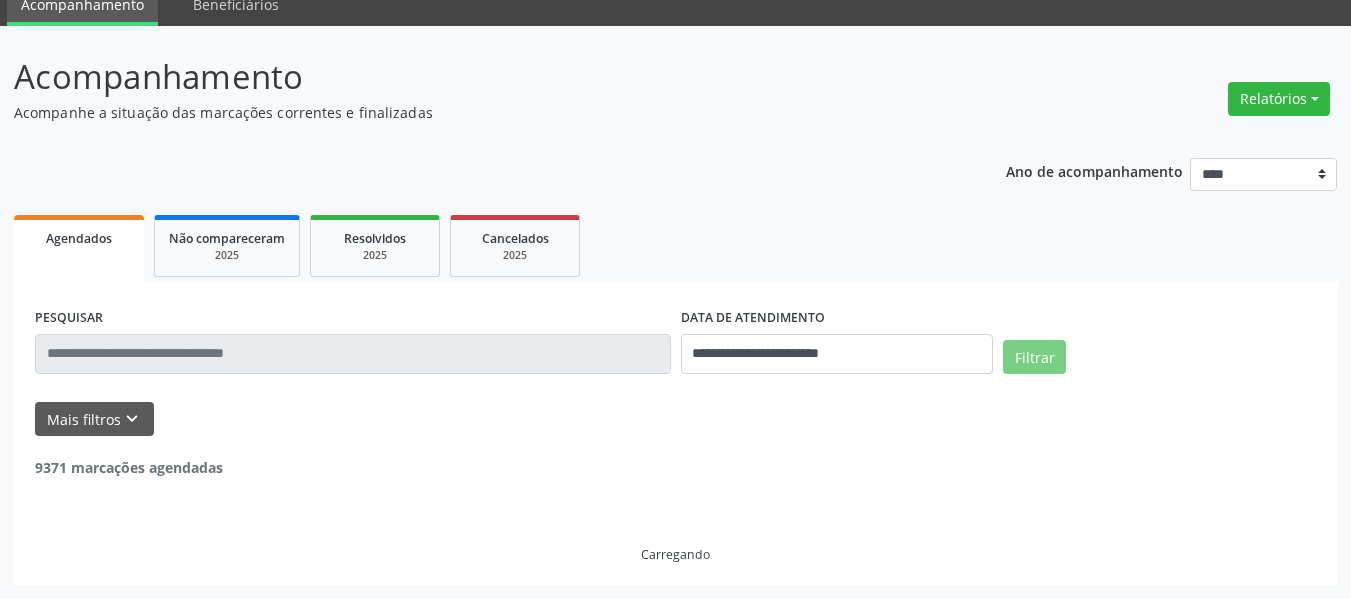 scroll, scrollTop: 84, scrollLeft: 0, axis: vertical 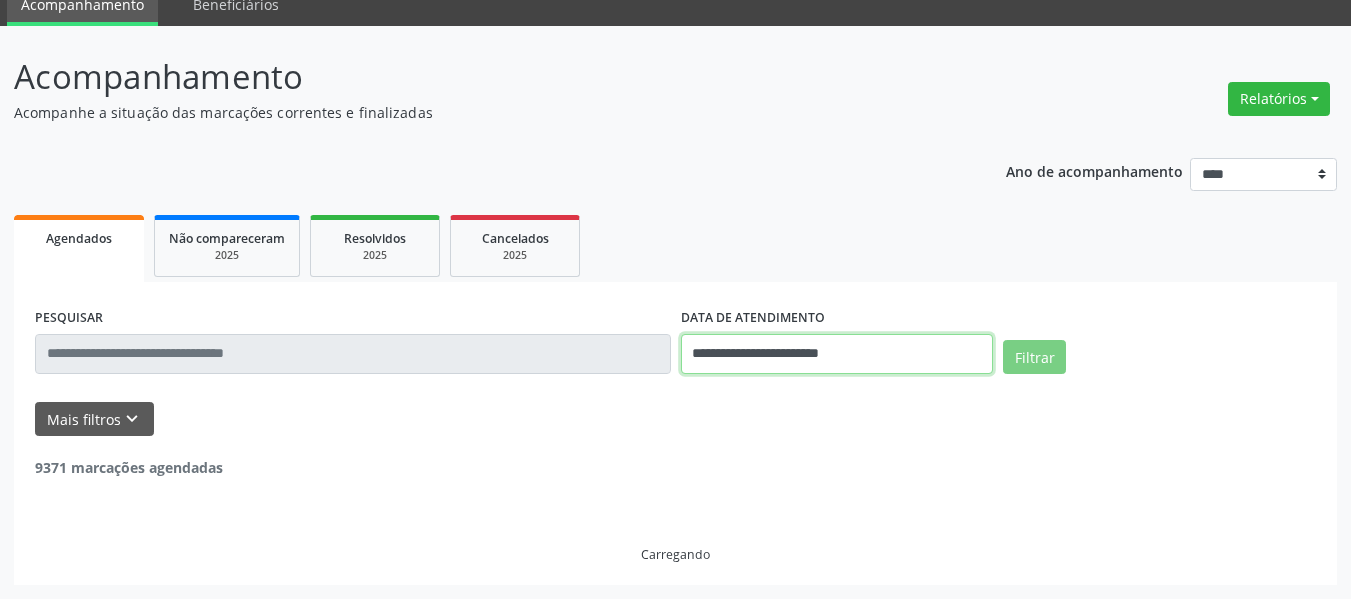 click on "**********" at bounding box center (675, 215) 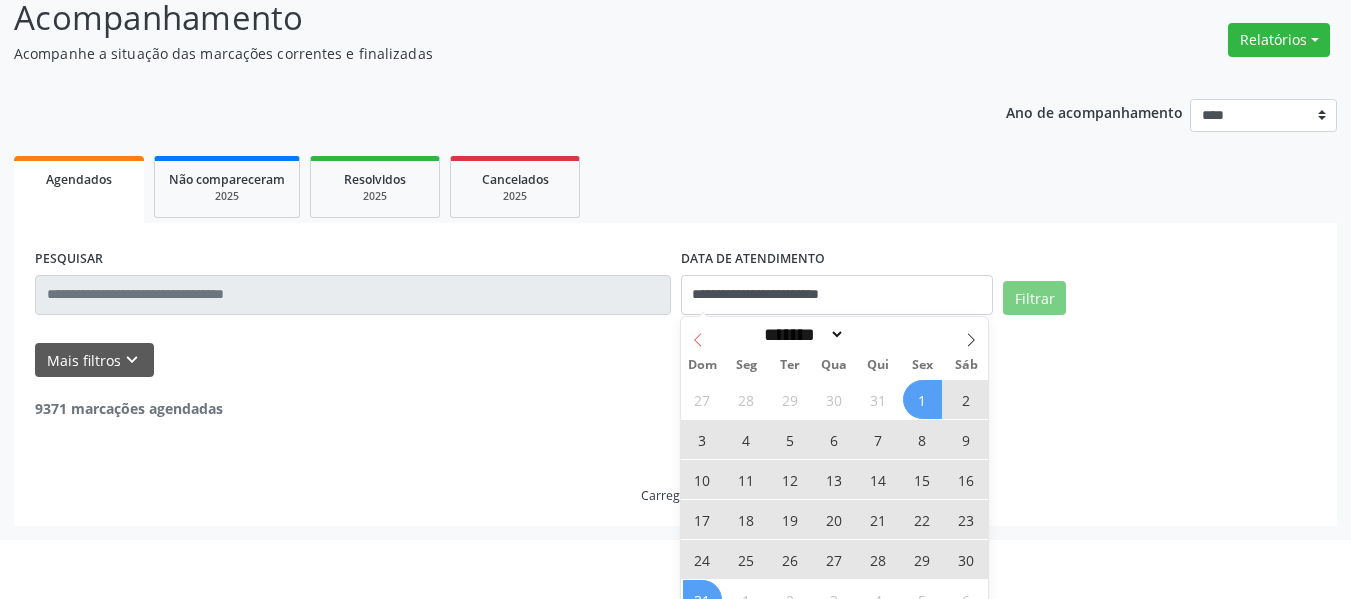 click 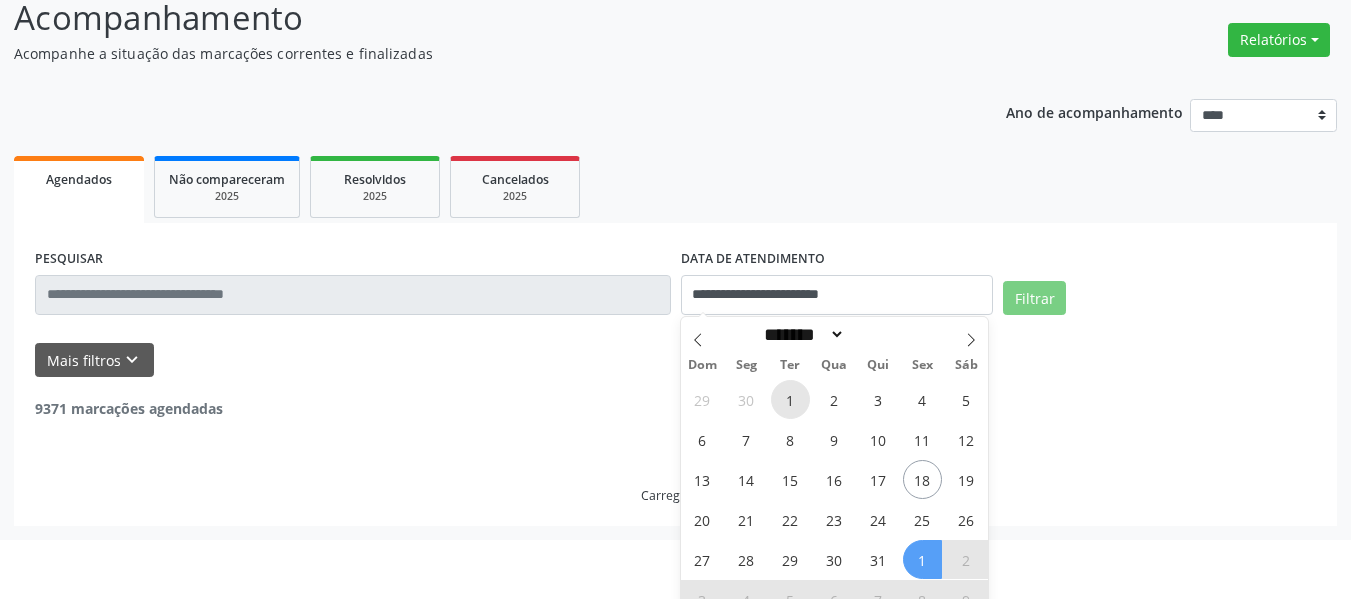 click on "1" at bounding box center [790, 399] 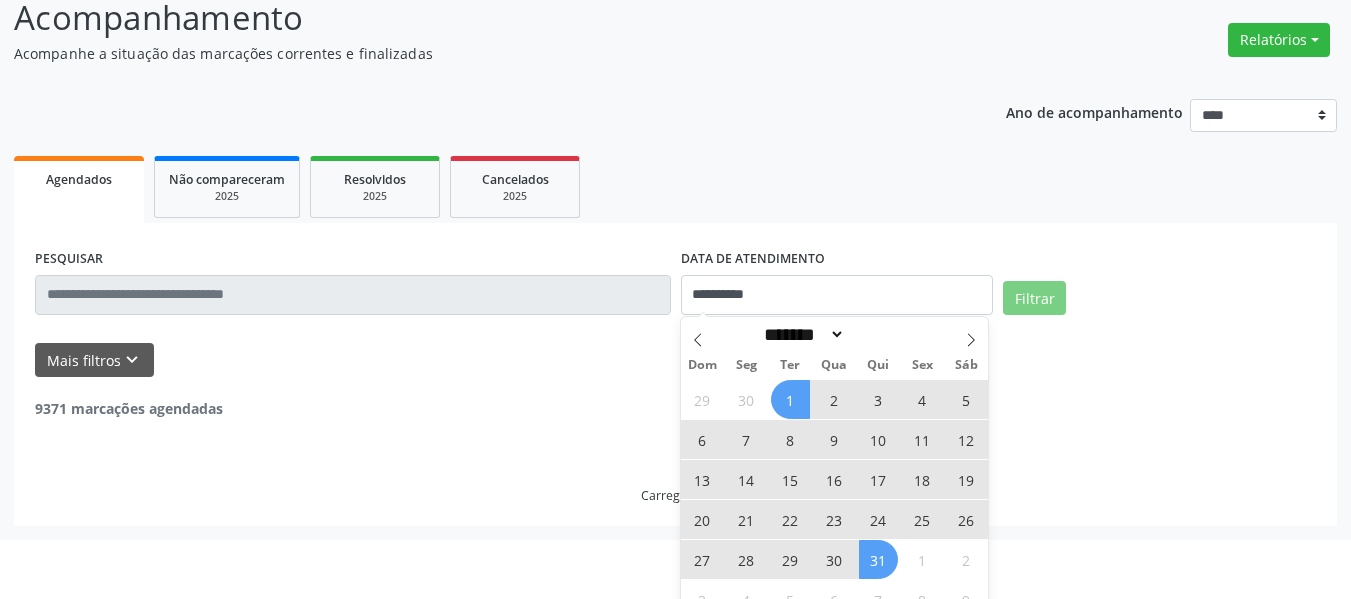 click on "31" at bounding box center (878, 559) 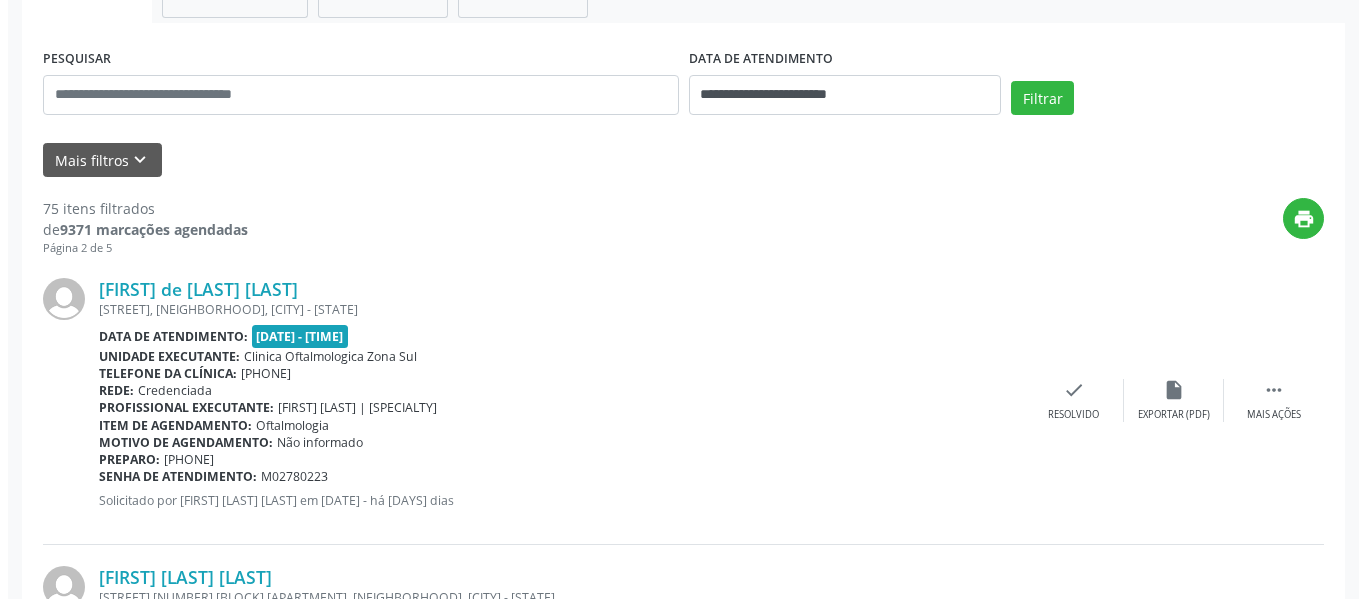 scroll, scrollTop: 143, scrollLeft: 0, axis: vertical 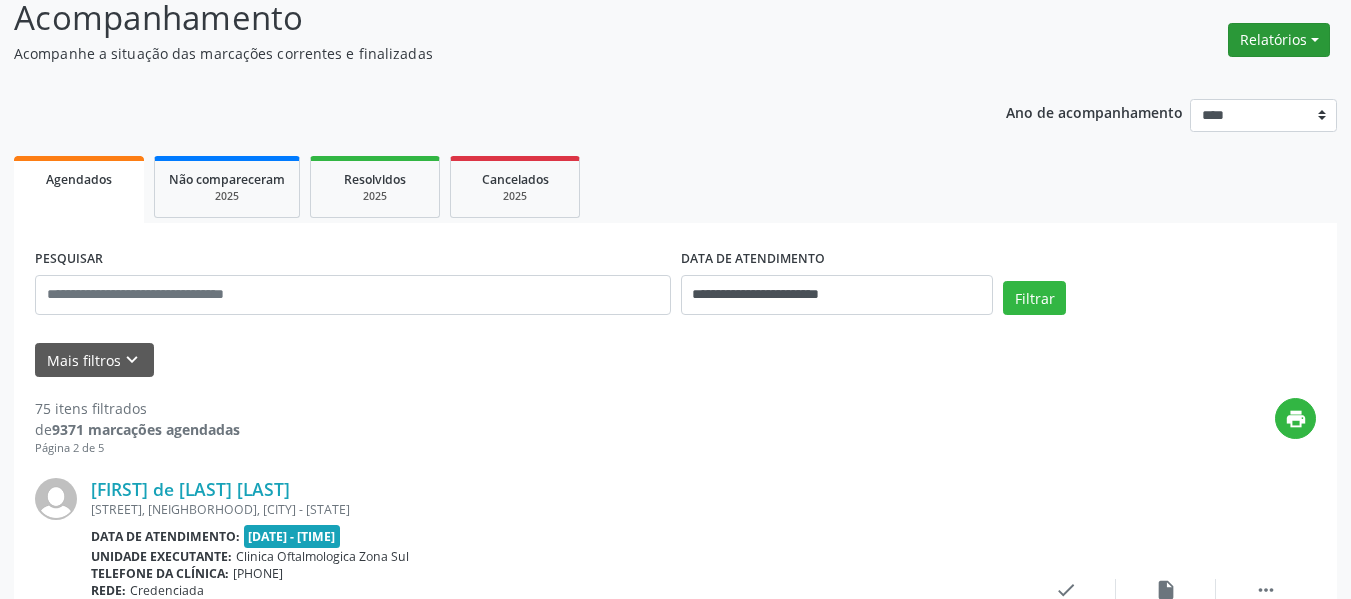 click on "Relatórios" at bounding box center [1279, 40] 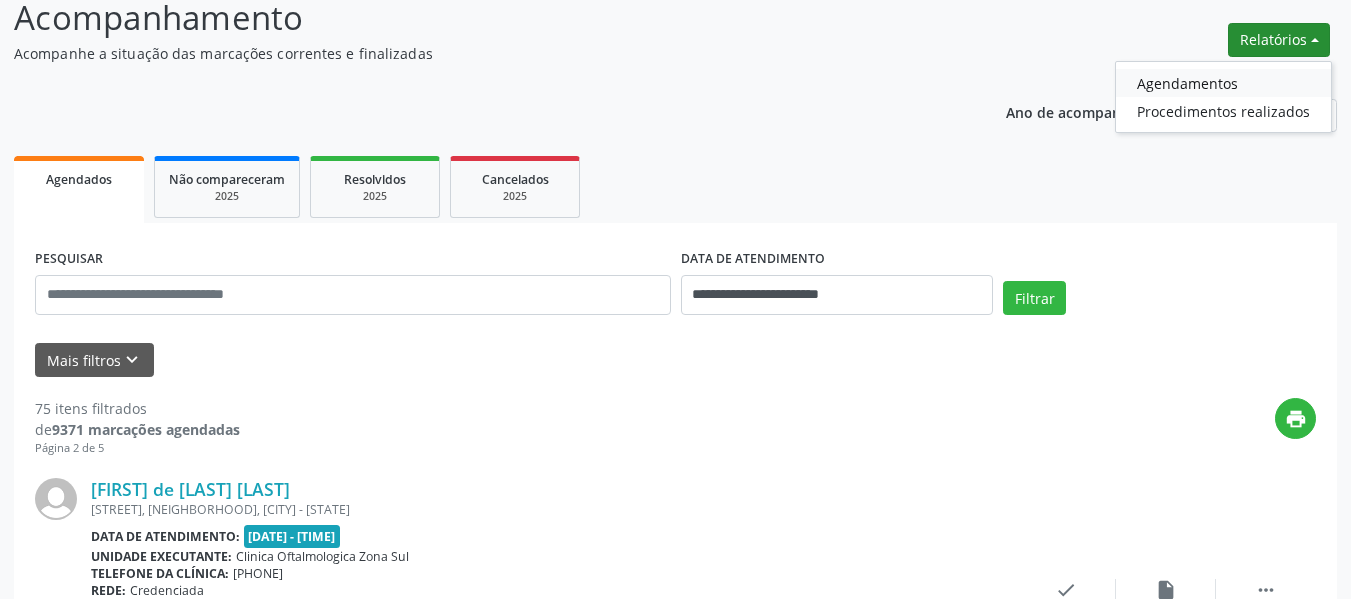 click on "Agendamentos" at bounding box center (1223, 83) 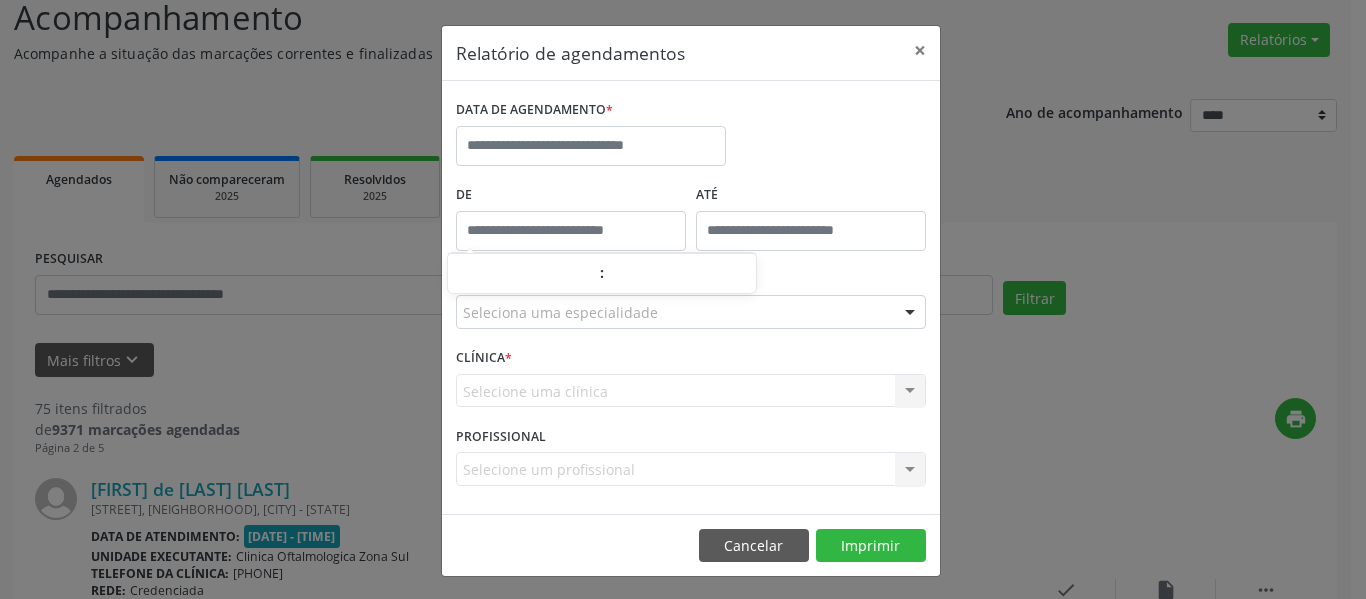 type on "*****" 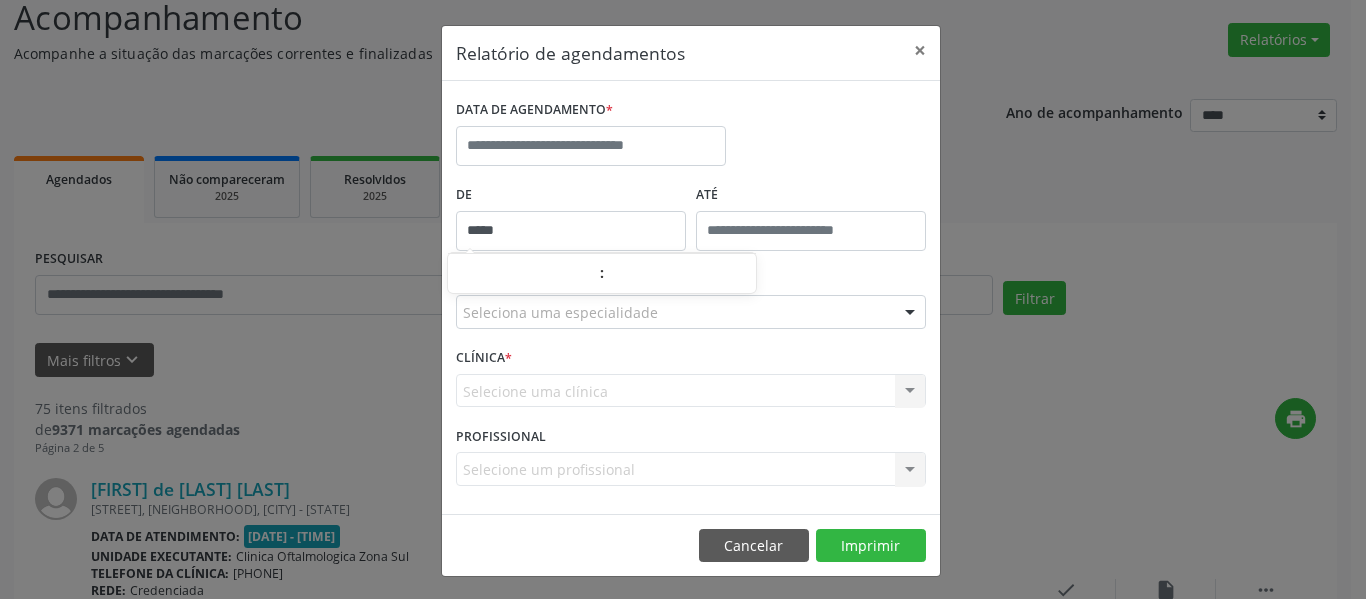 click on "*****" at bounding box center (571, 231) 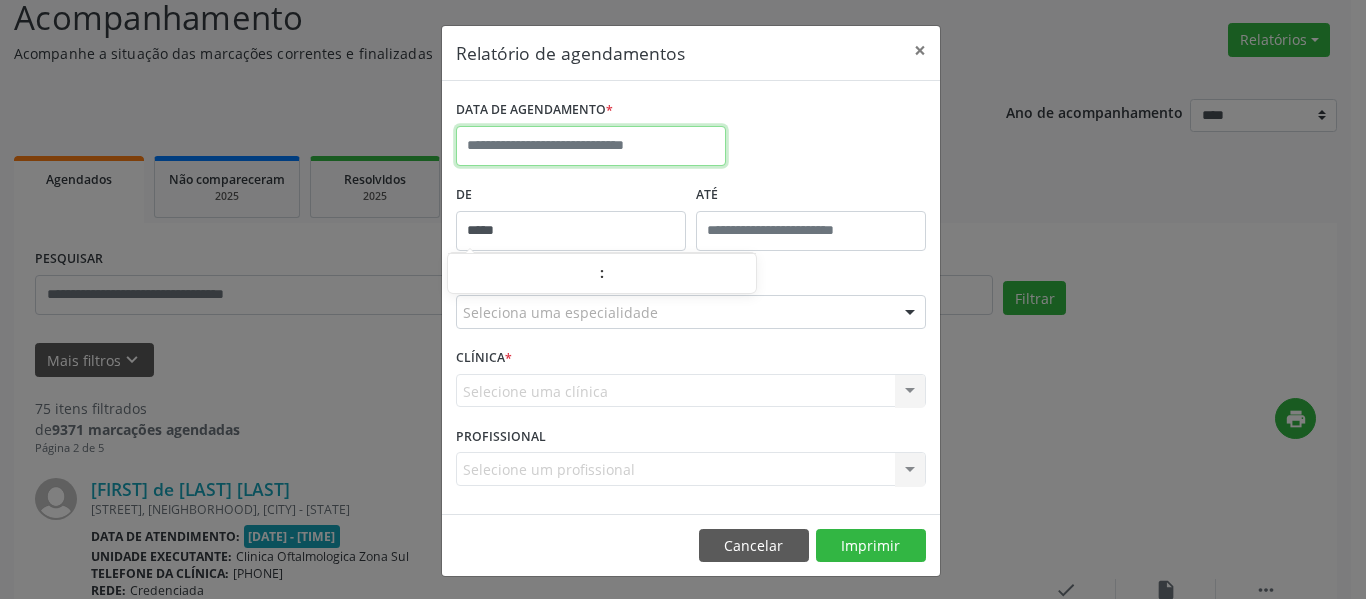 click at bounding box center [591, 146] 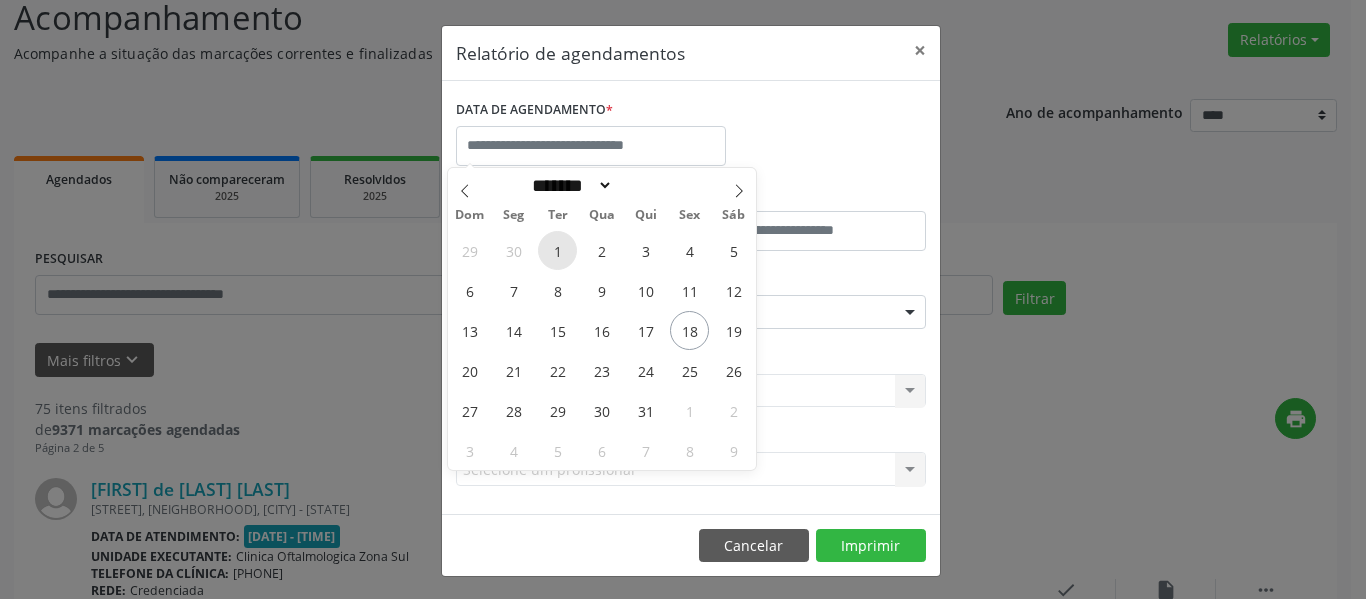 click on "1" at bounding box center (557, 250) 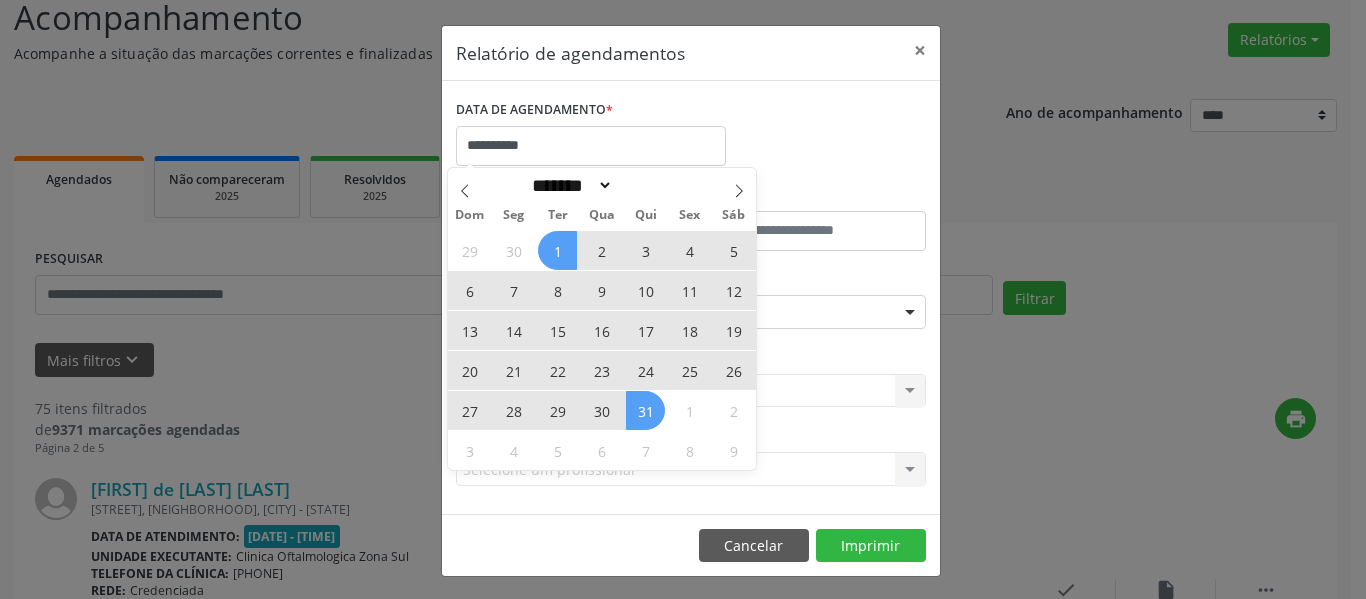 click on "31" at bounding box center (645, 410) 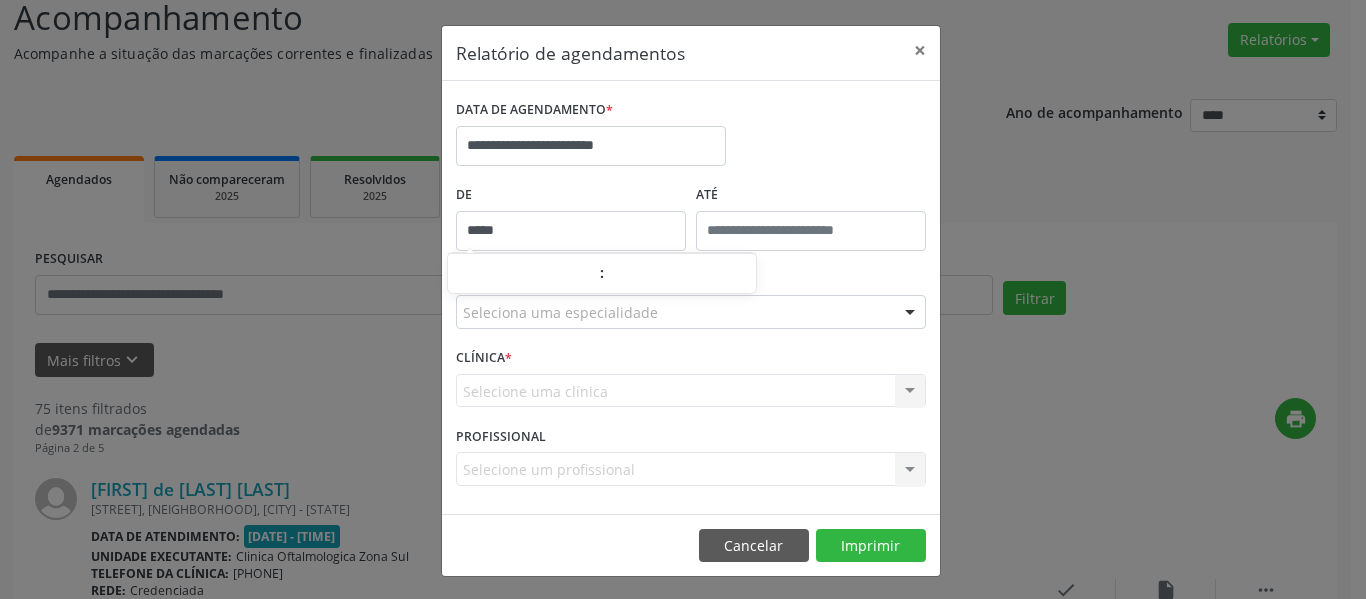 drag, startPoint x: 548, startPoint y: 235, endPoint x: 436, endPoint y: 235, distance: 112 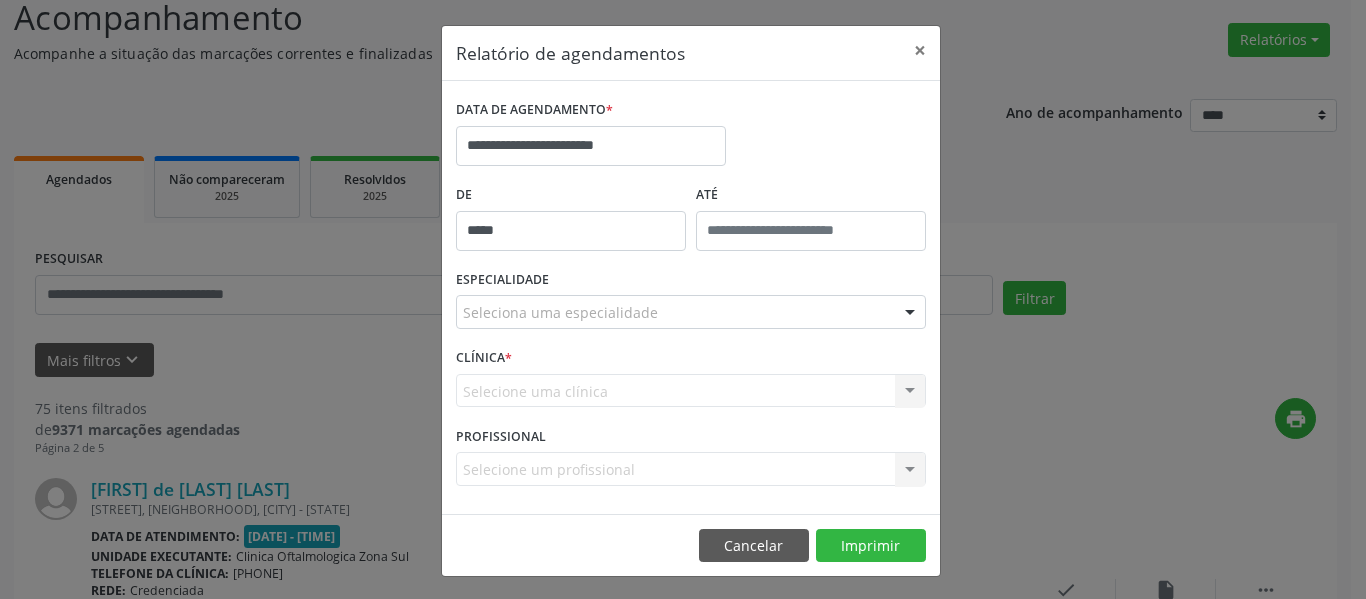 click on "*****" at bounding box center (571, 231) 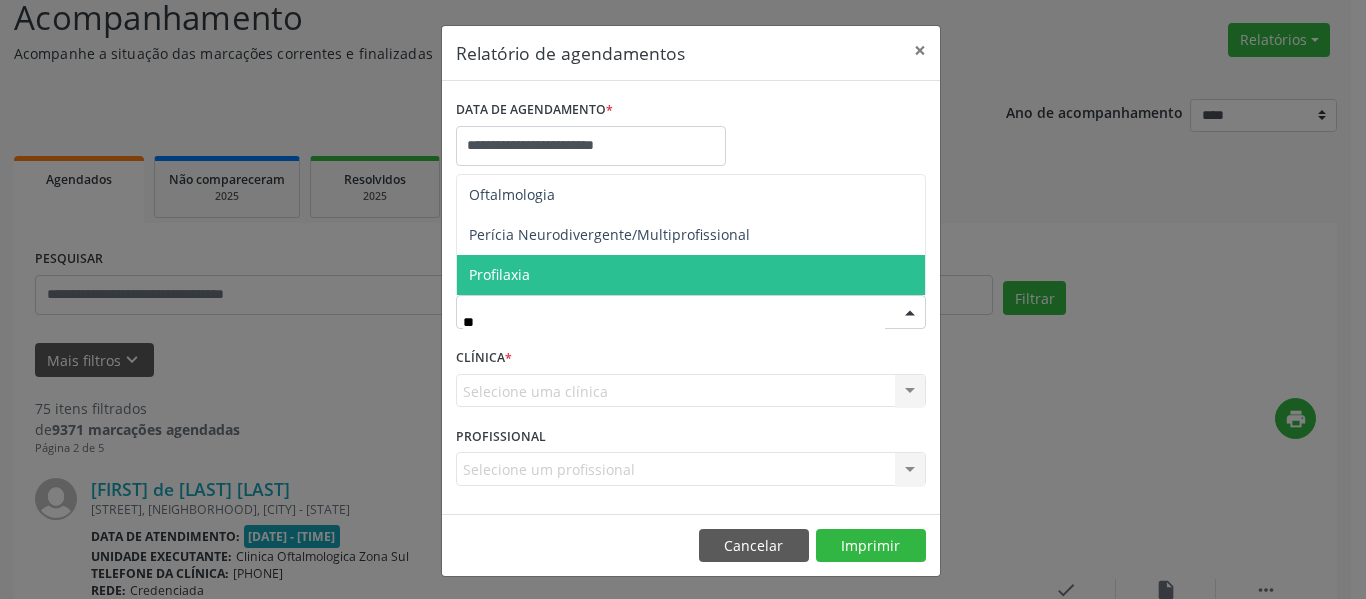 type on "***" 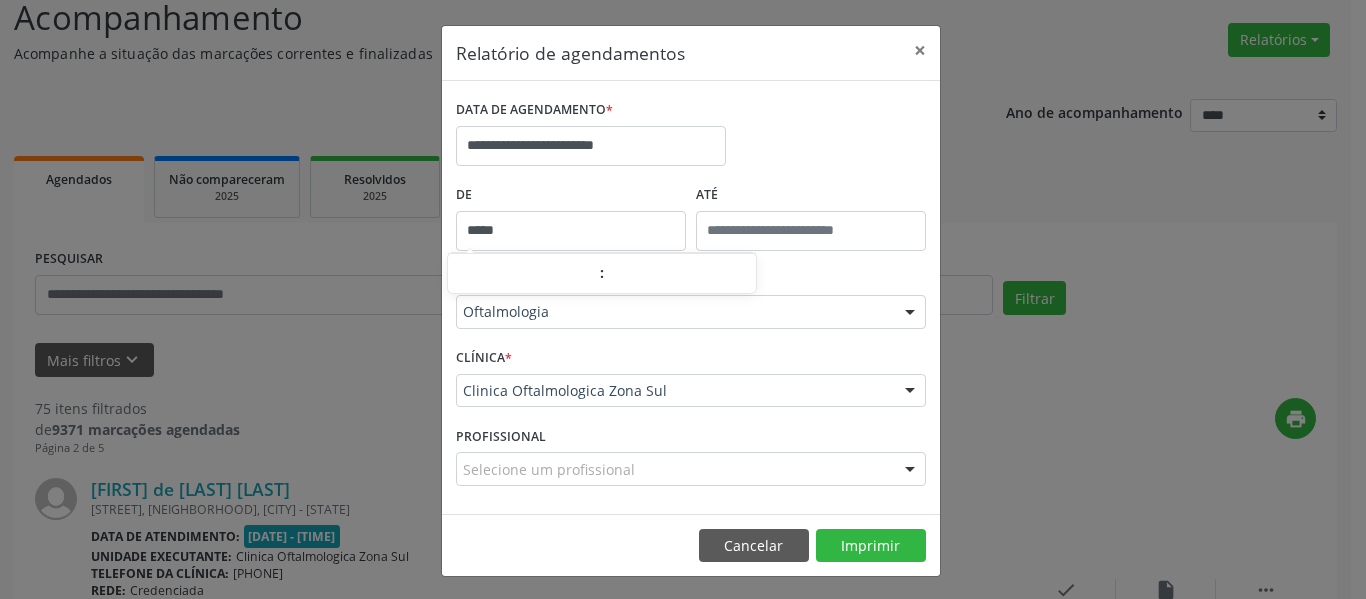 click on "*****" at bounding box center (571, 231) 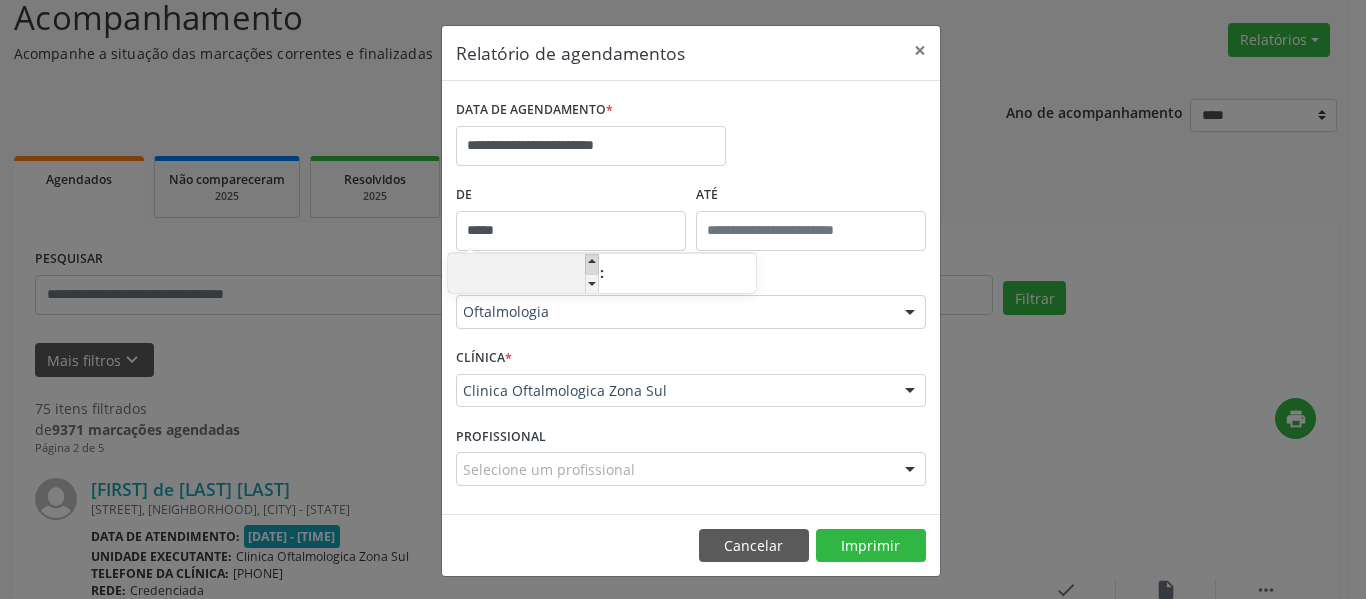 click at bounding box center [592, 264] 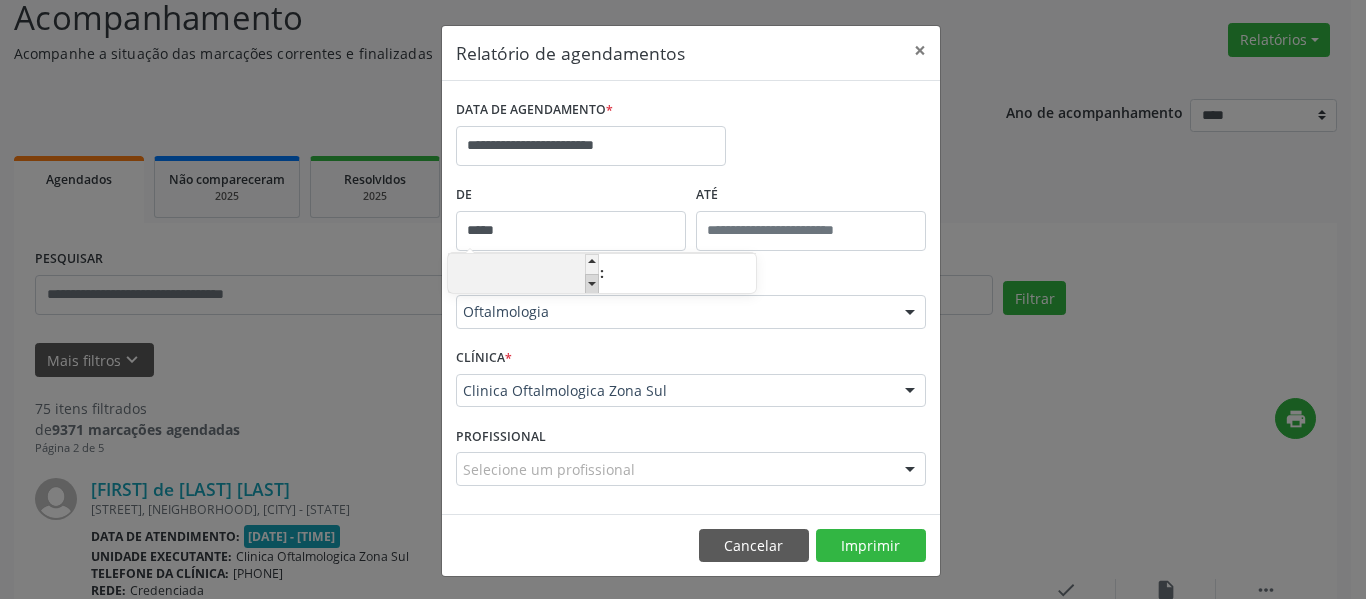 click at bounding box center (592, 284) 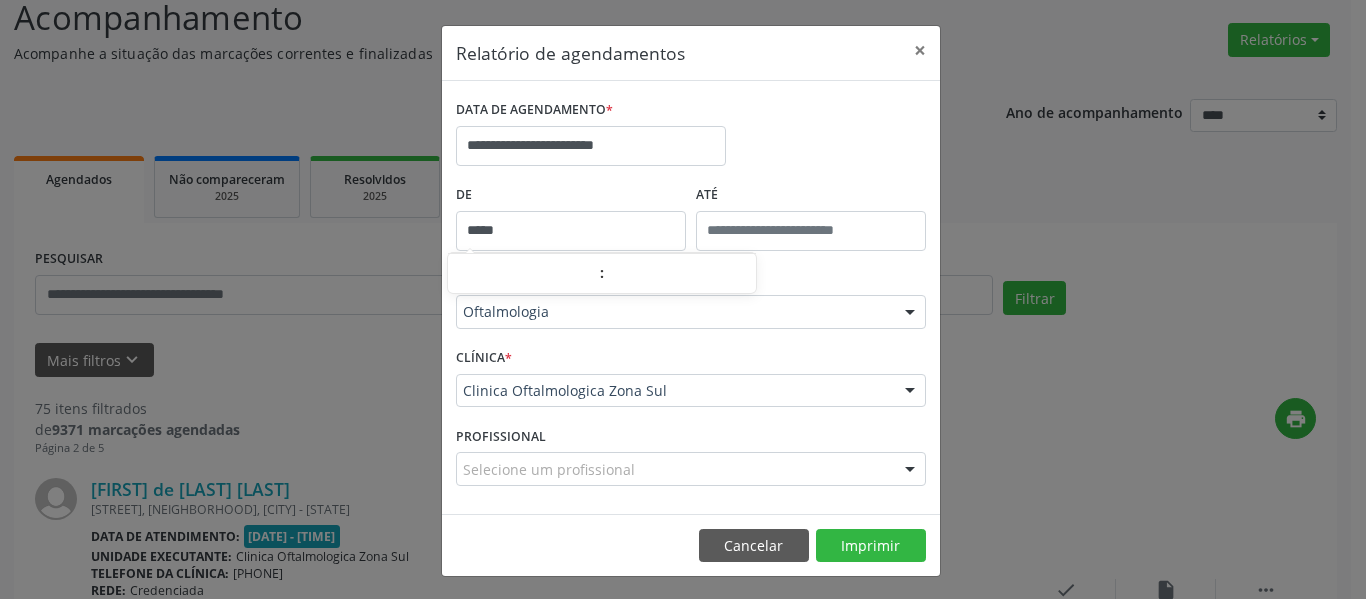 click on "ATÉ" at bounding box center [811, 195] 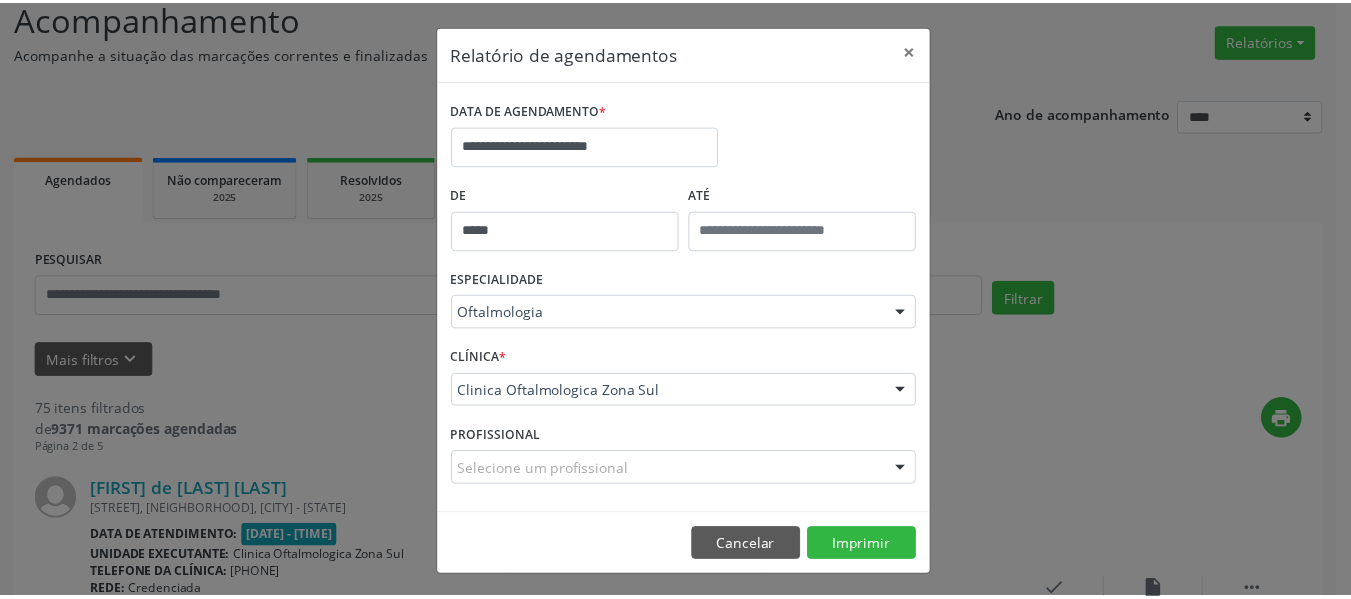 scroll, scrollTop: 3, scrollLeft: 0, axis: vertical 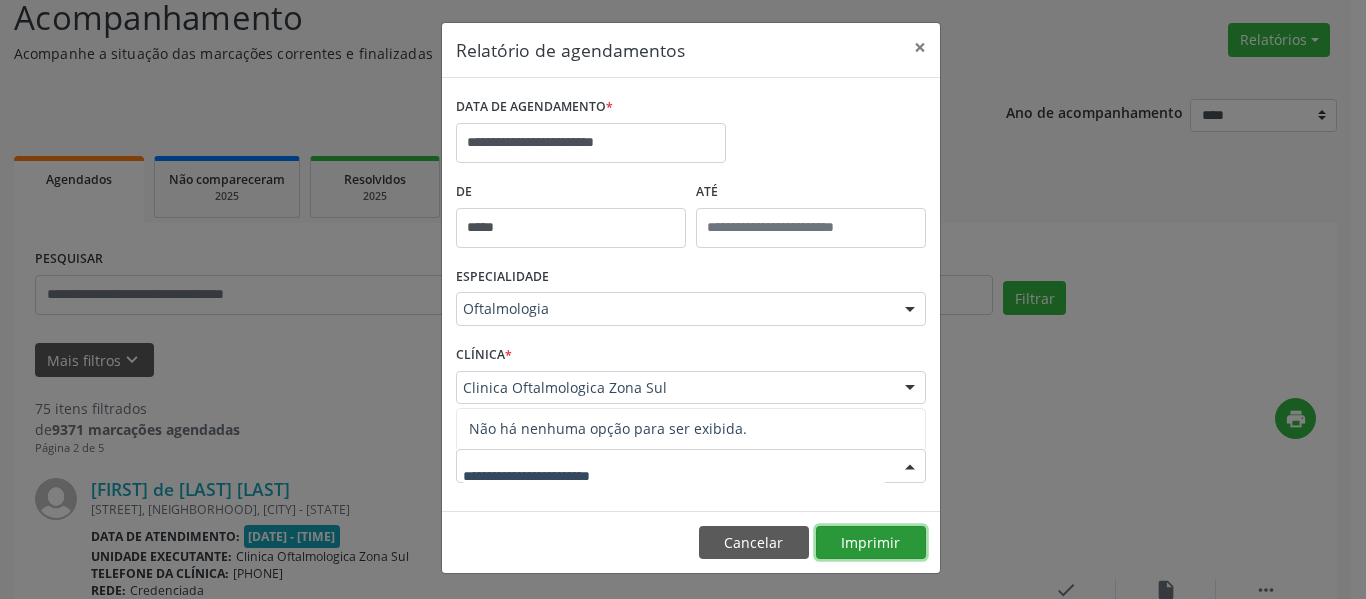 click on "Imprimir" at bounding box center (871, 543) 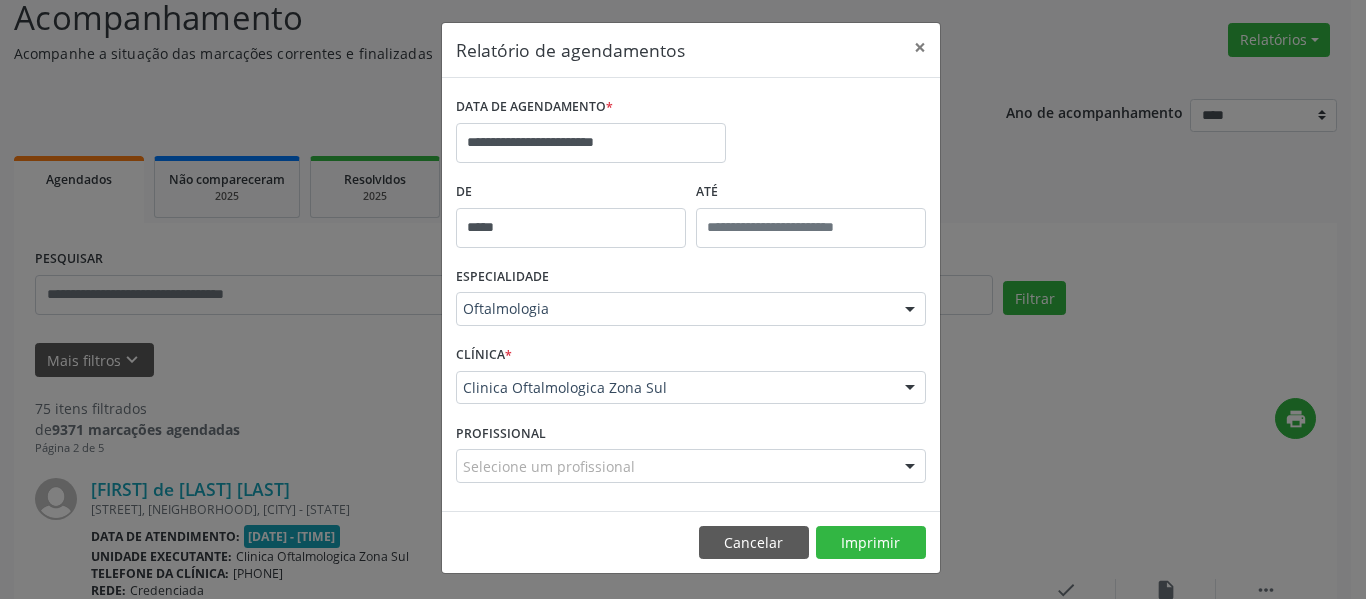 click on "**********" at bounding box center [683, 299] 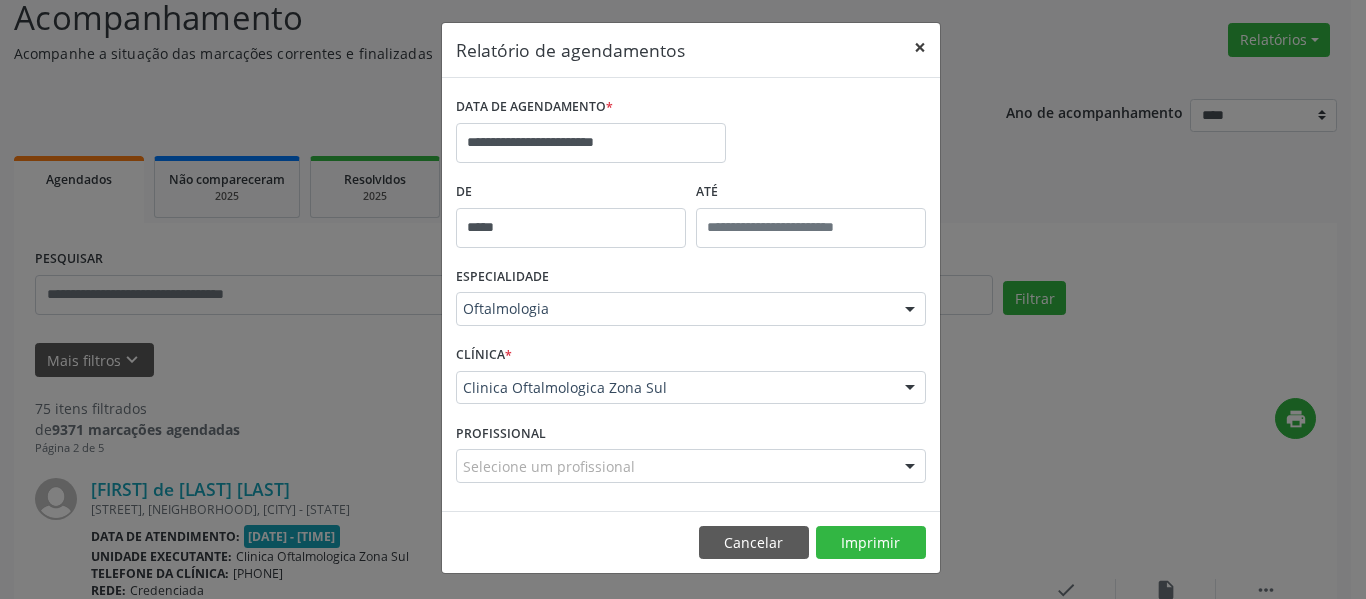click on "×" at bounding box center (920, 47) 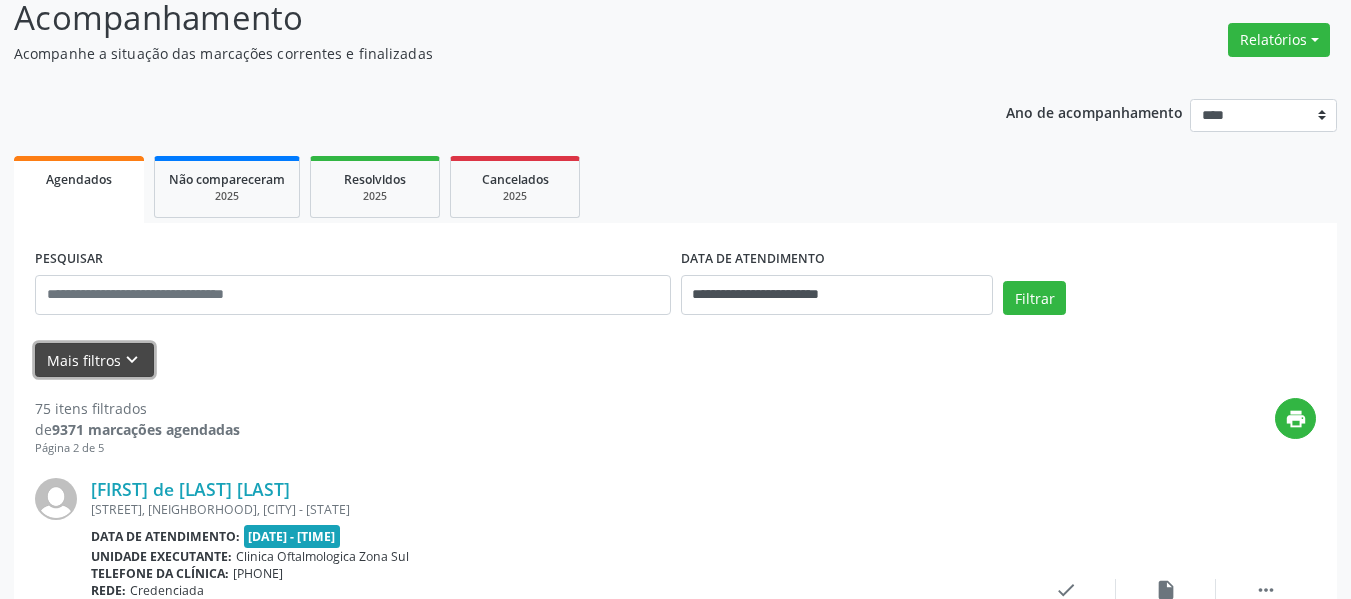 click on "keyboard_arrow_down" at bounding box center [132, 360] 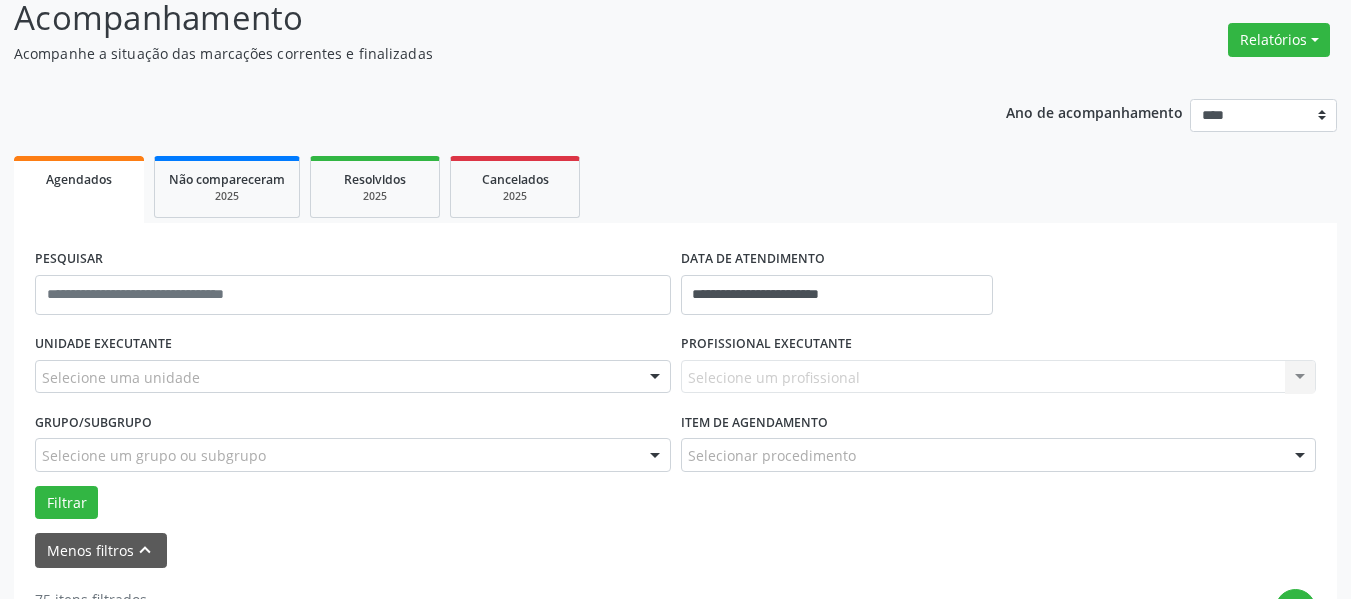 click on "Selecione uma unidade" at bounding box center (353, 377) 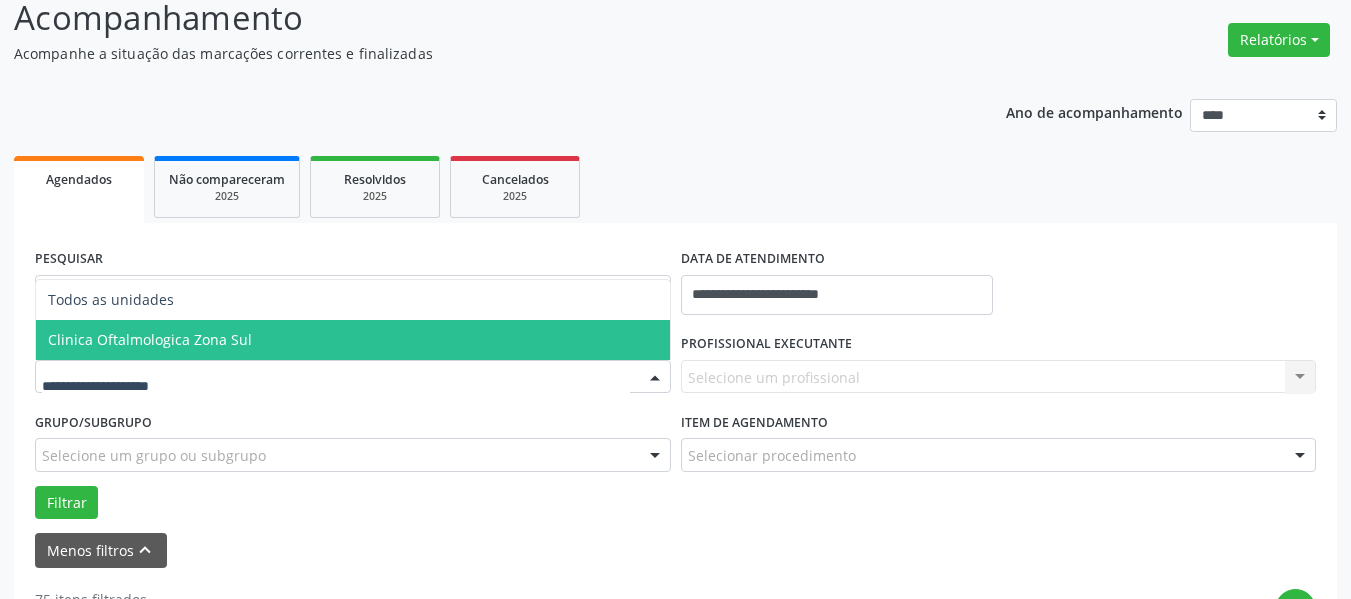 click on "Clinica Oftalmologica Zona Sul" at bounding box center [353, 340] 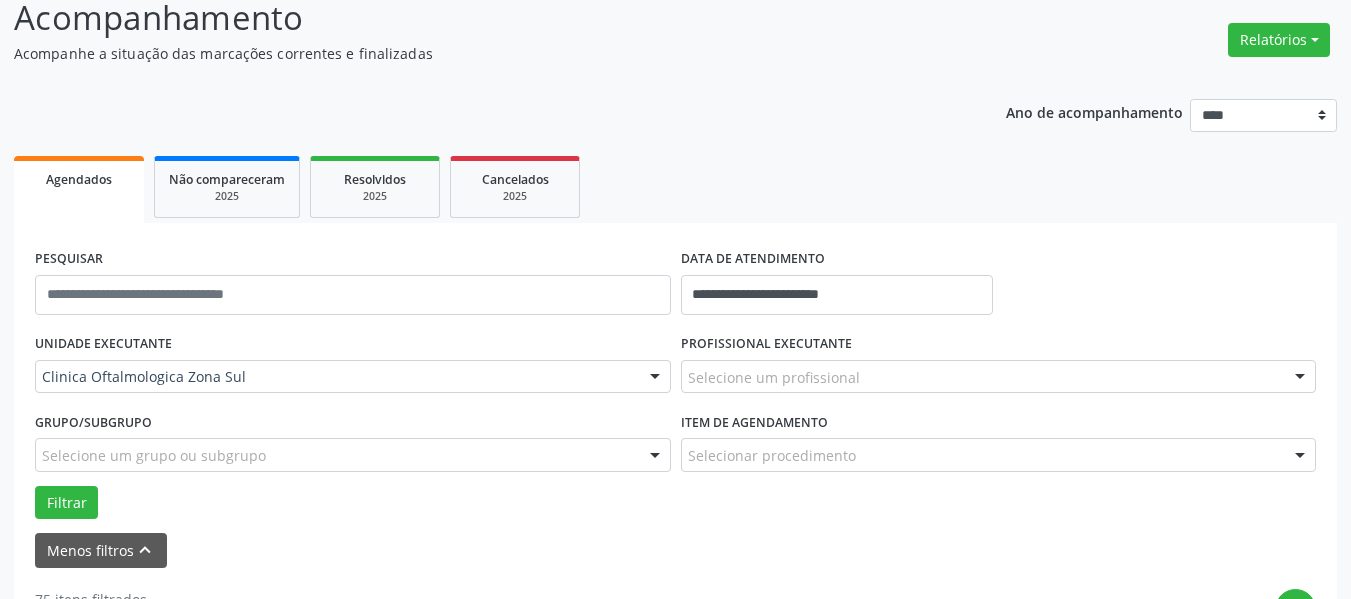 click on "Selecione um profissional" at bounding box center [999, 377] 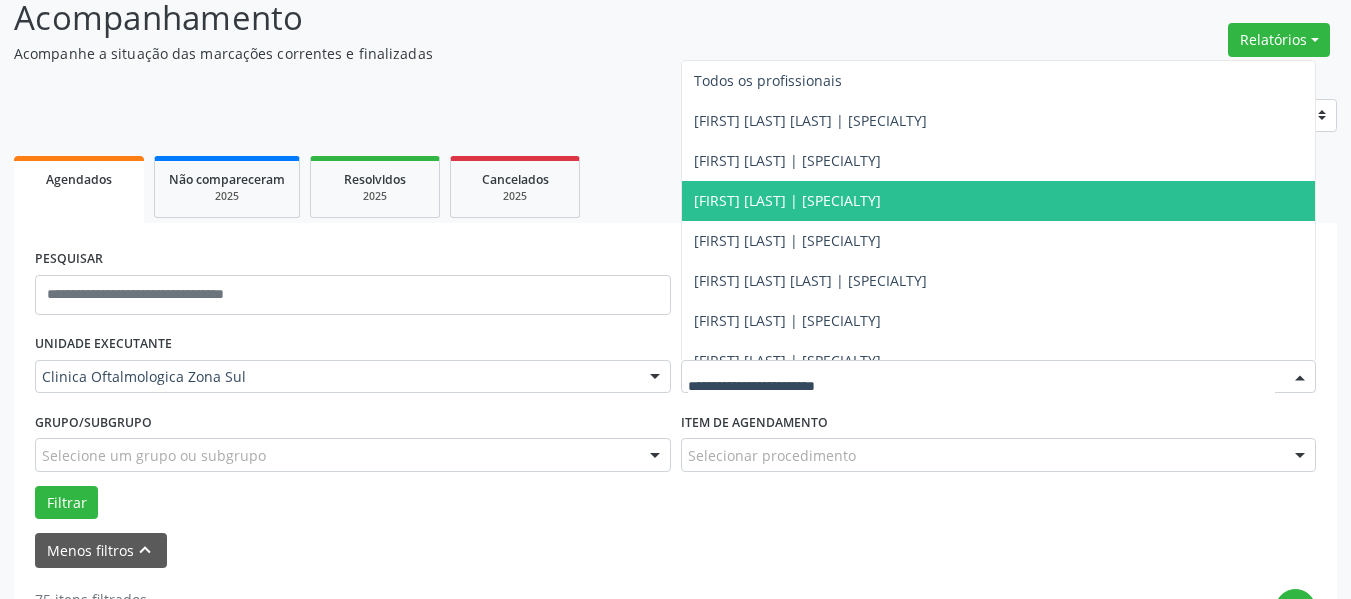 click on "[FIRST] [LAST] | [SPECIALTY]" at bounding box center (787, 200) 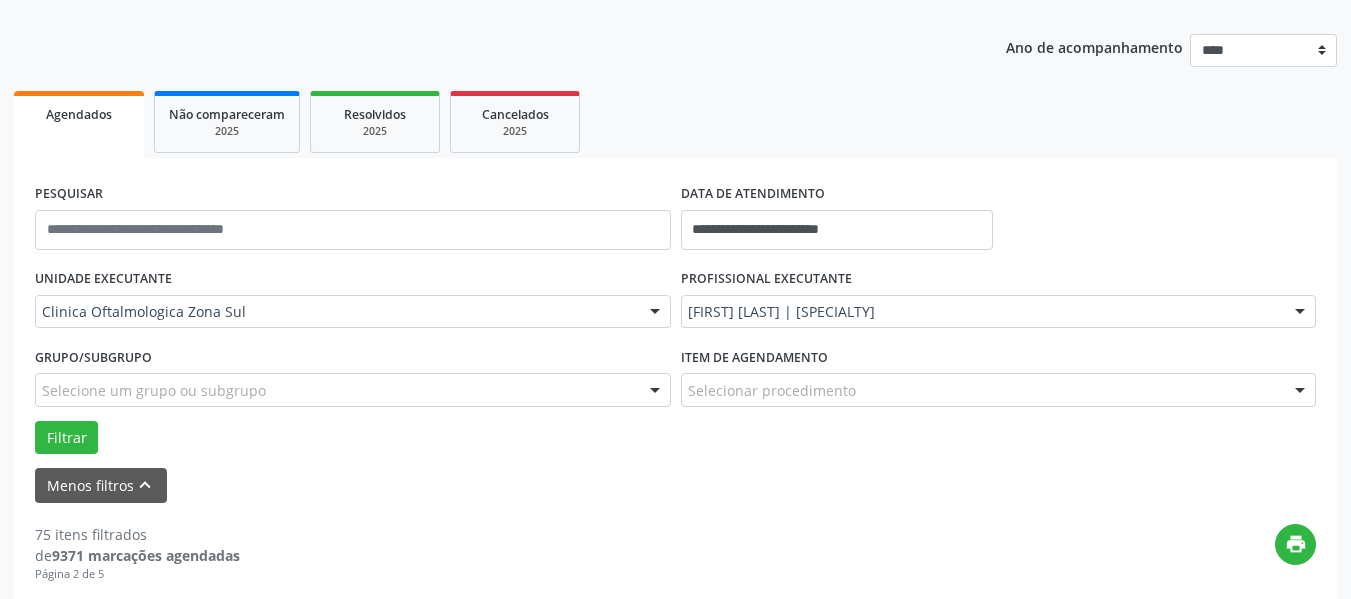 scroll, scrollTop: 243, scrollLeft: 0, axis: vertical 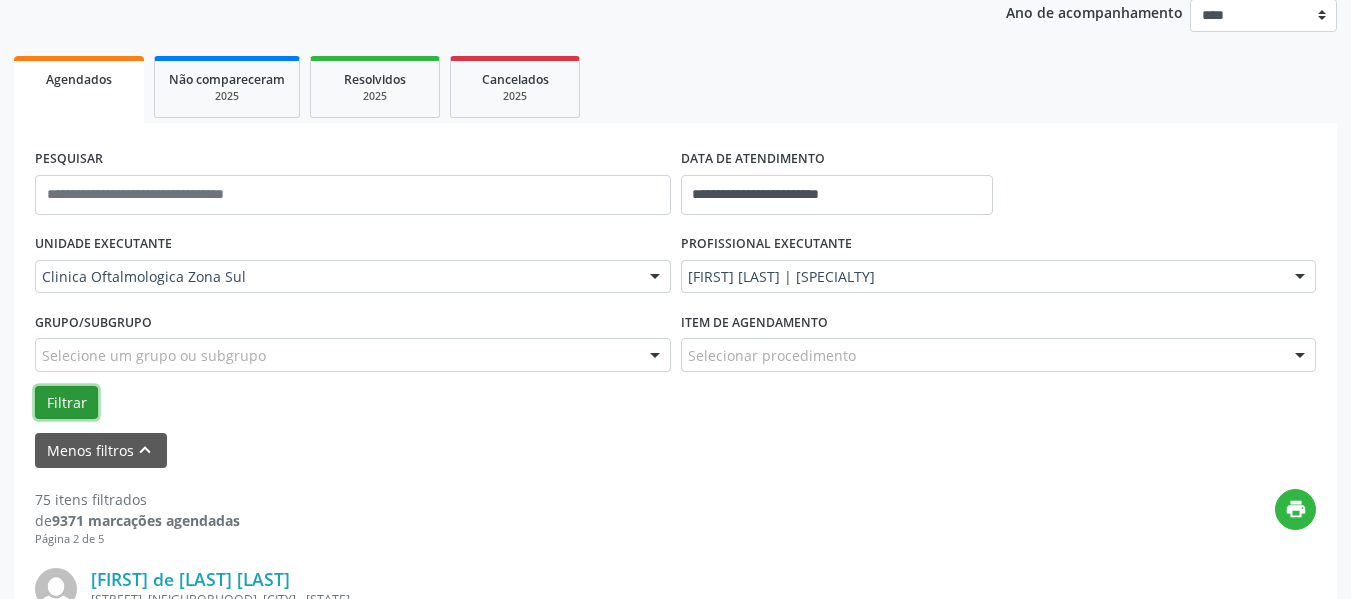 click on "Filtrar" at bounding box center (66, 403) 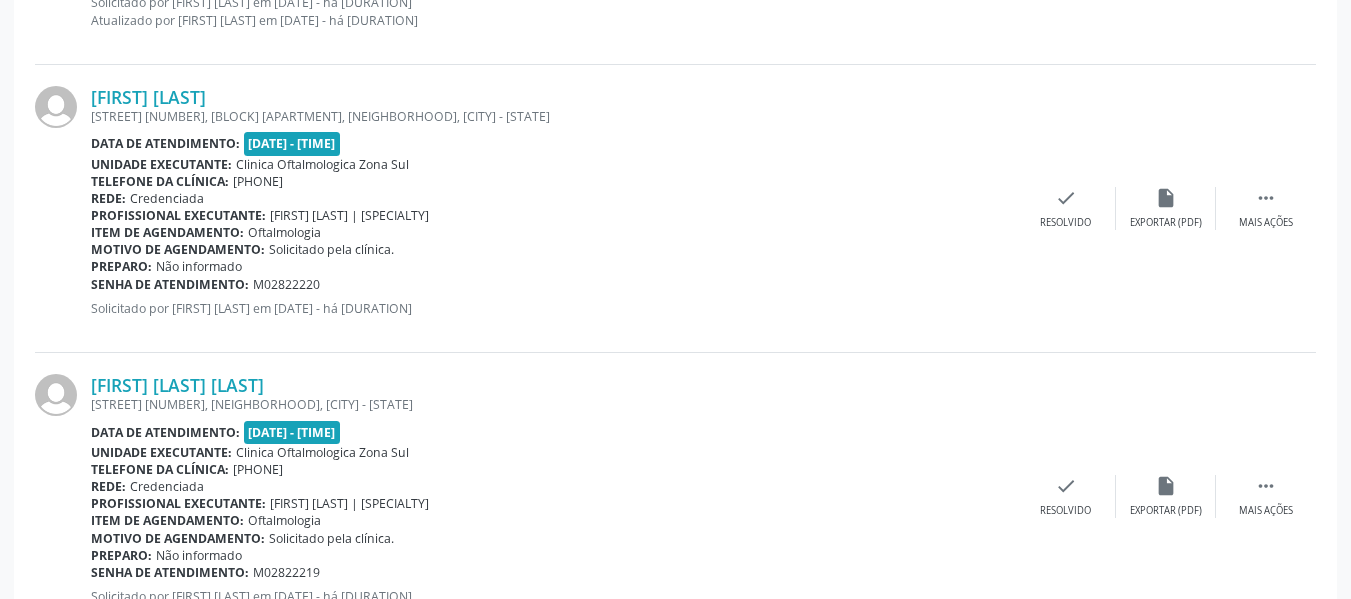 scroll, scrollTop: 4730, scrollLeft: 0, axis: vertical 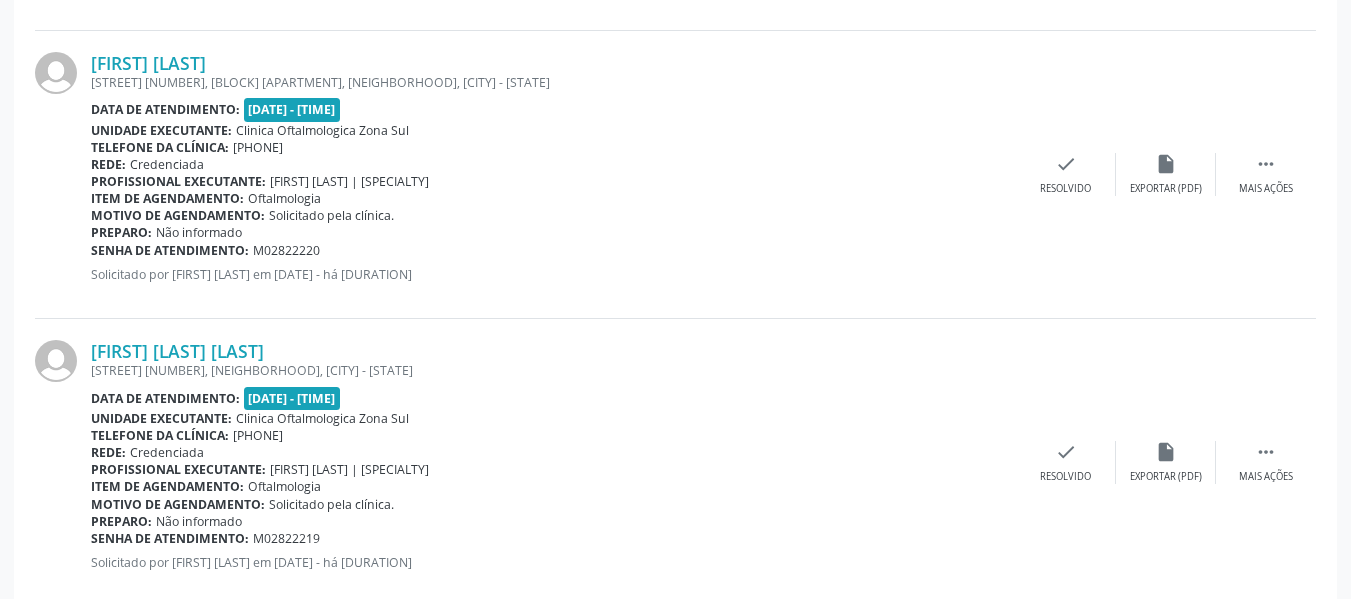 drag, startPoint x: 239, startPoint y: 404, endPoint x: 384, endPoint y: 389, distance: 145.7738 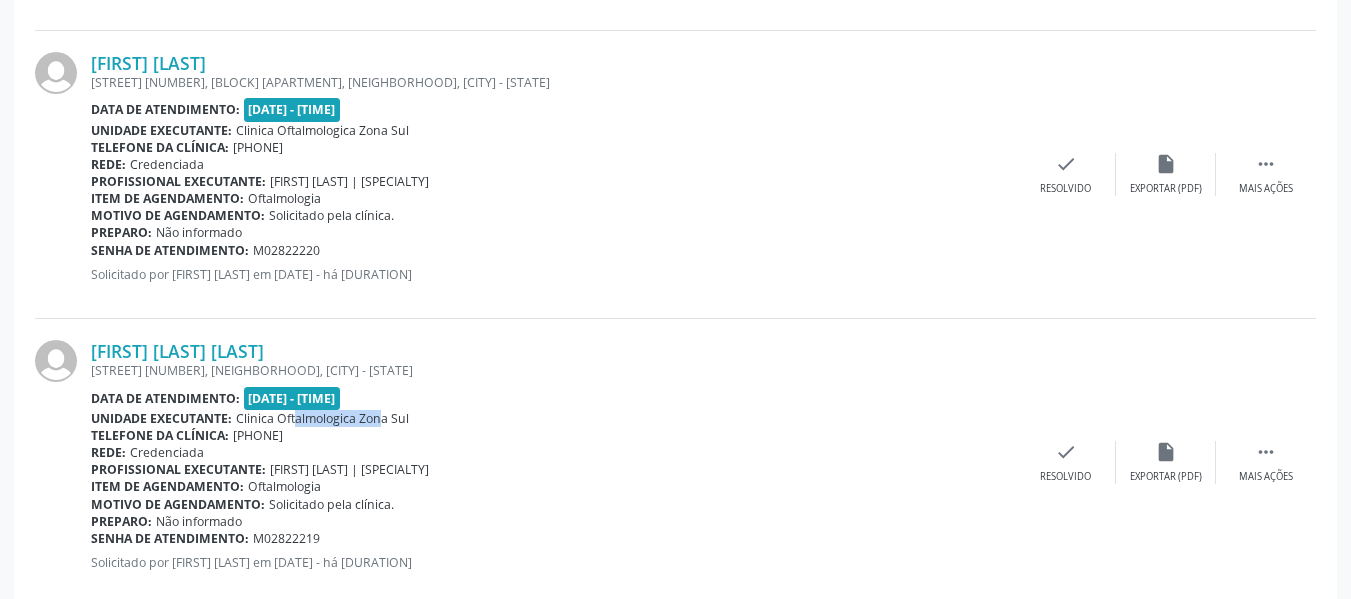 click on "Clinica Oftalmologica Zona Sul" at bounding box center (322, 418) 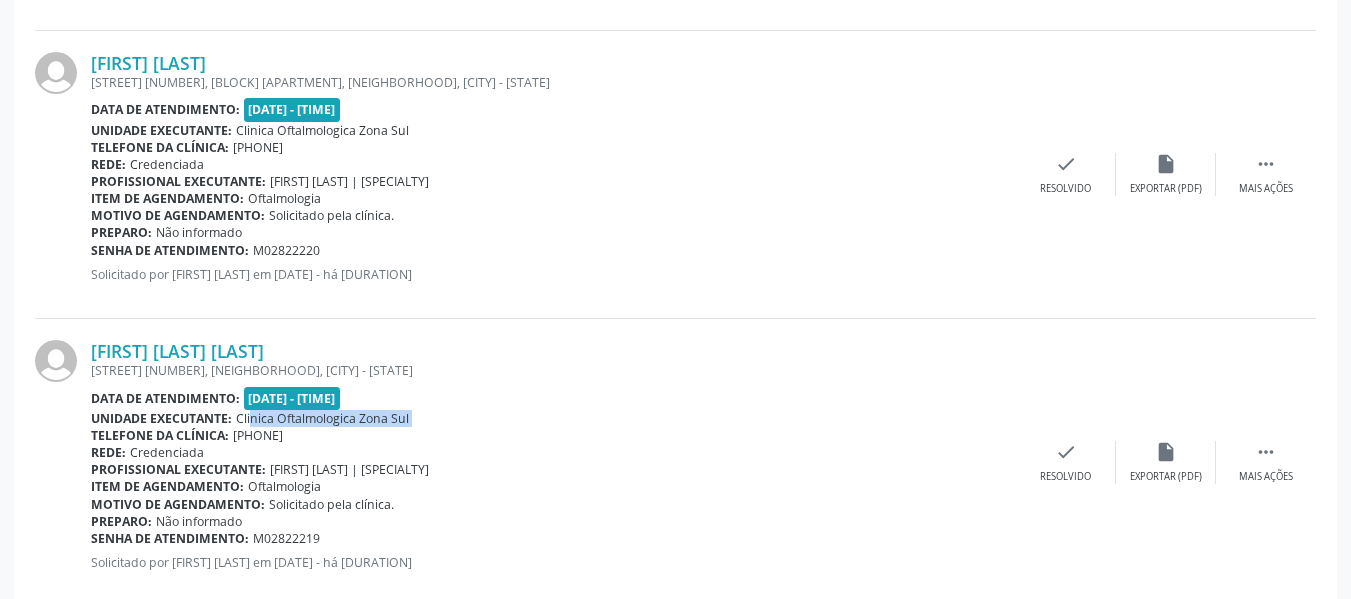 click on "Clinica Oftalmologica Zona Sul" at bounding box center (322, 418) 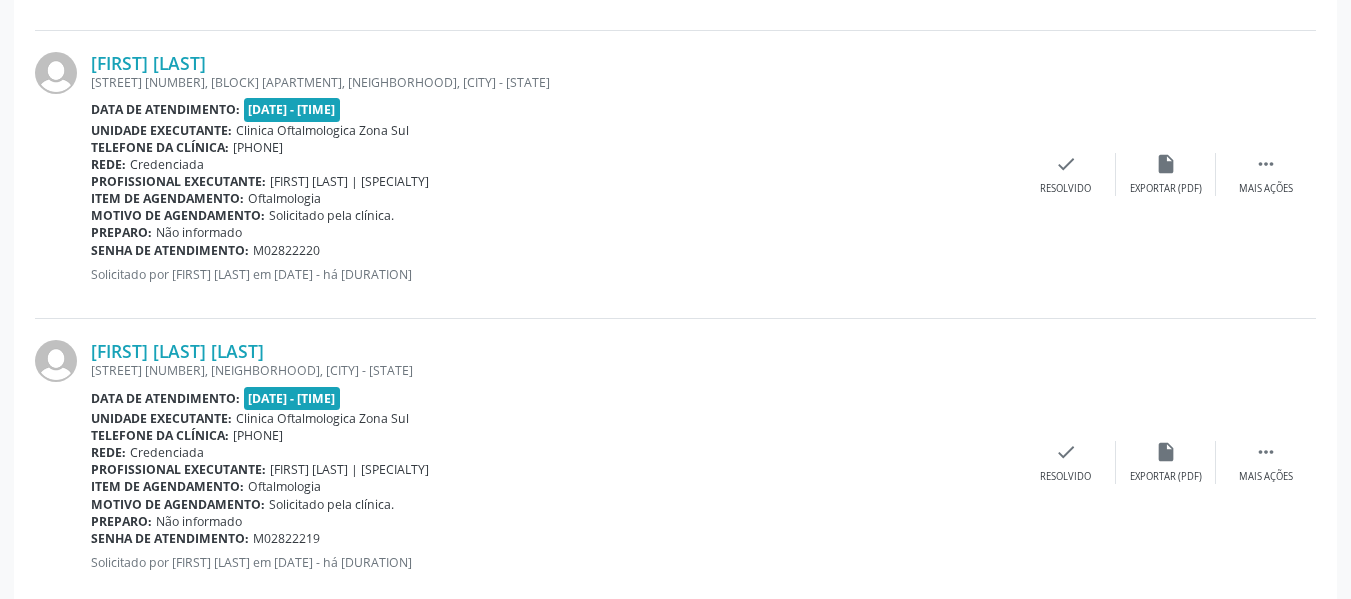 click on "[DATE] - [TIME]" at bounding box center [292, 398] 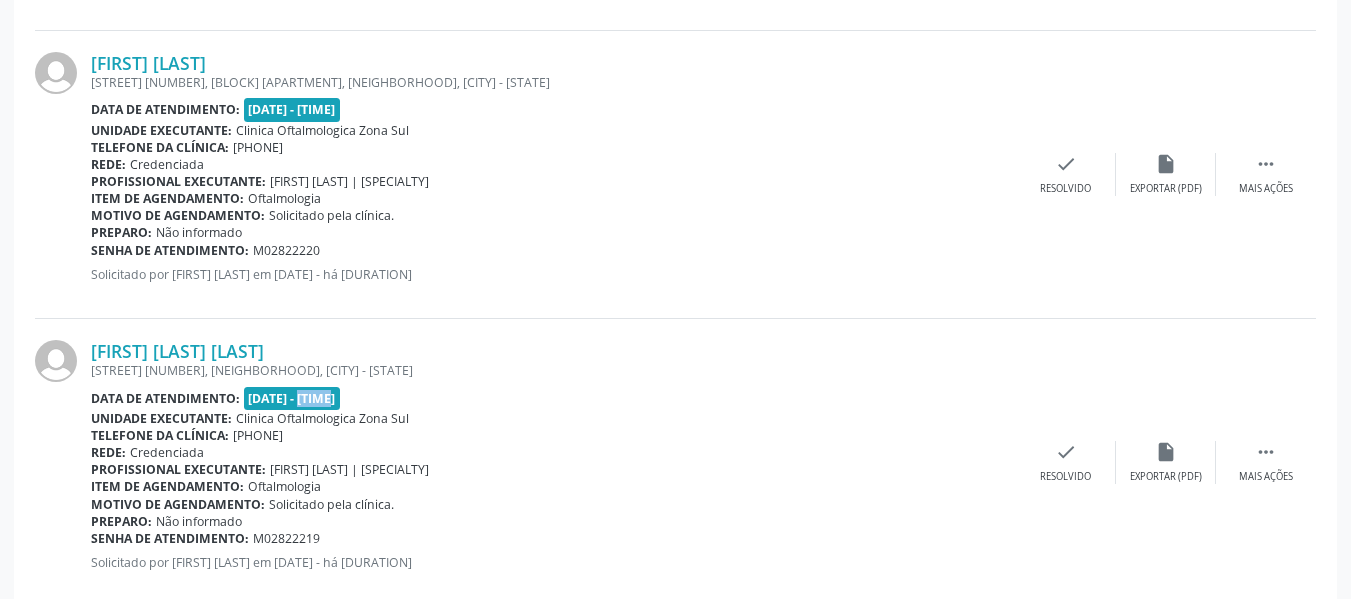 click on "[DATE] - [TIME]" at bounding box center (292, 398) 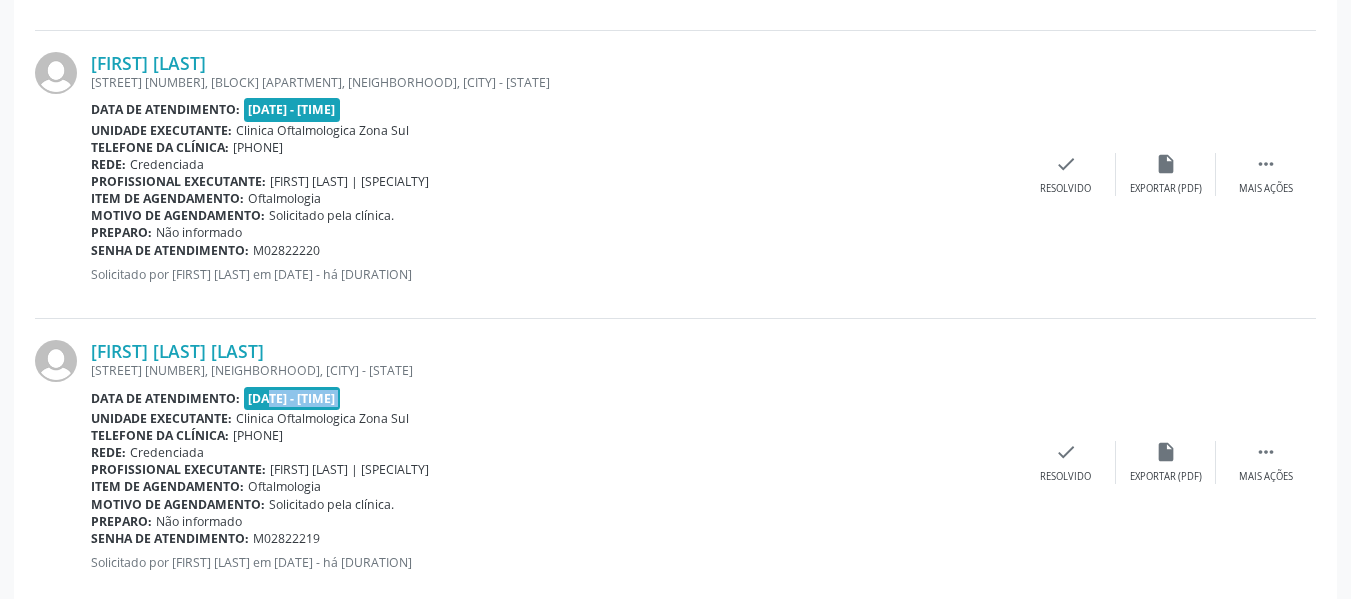 click on "[DATE] - [TIME]" at bounding box center [292, 398] 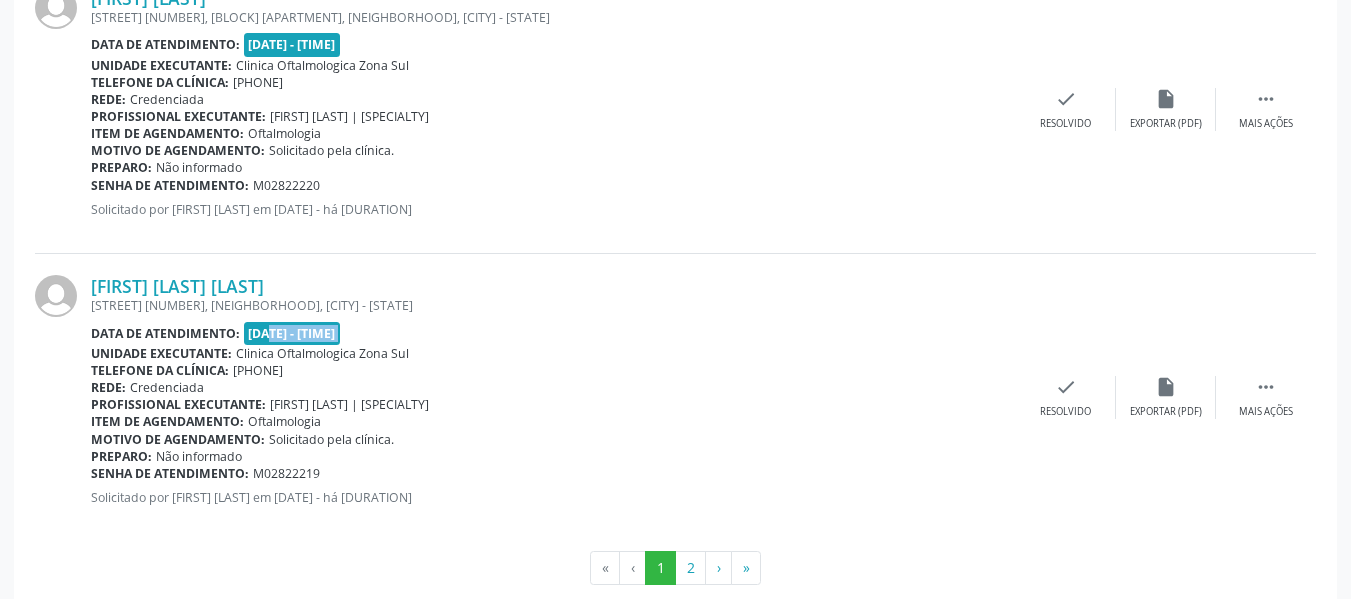 scroll, scrollTop: 4830, scrollLeft: 0, axis: vertical 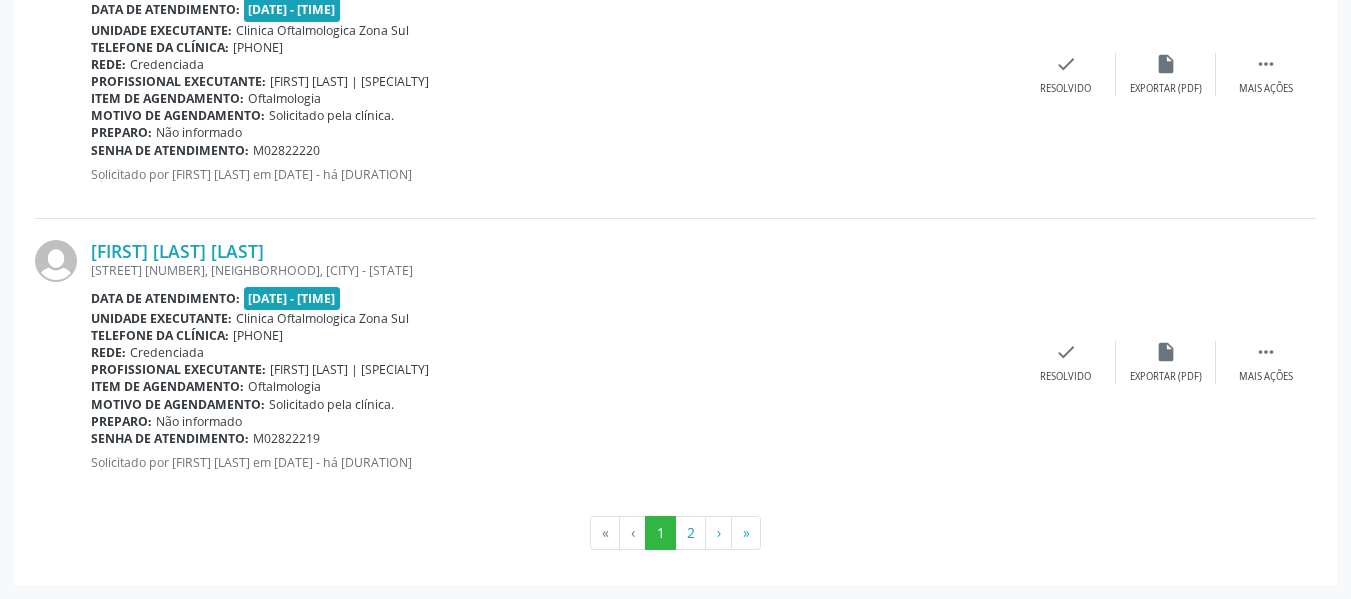 click on "Não informado" at bounding box center (199, 421) 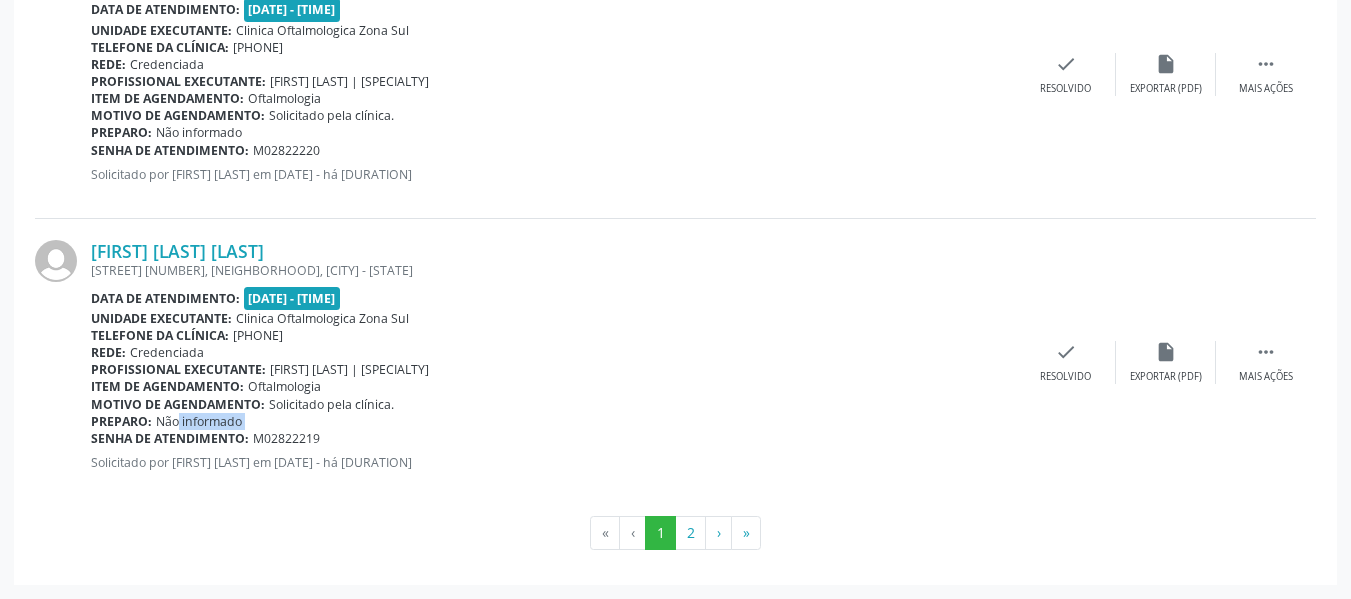 click on "Não informado" at bounding box center (199, 421) 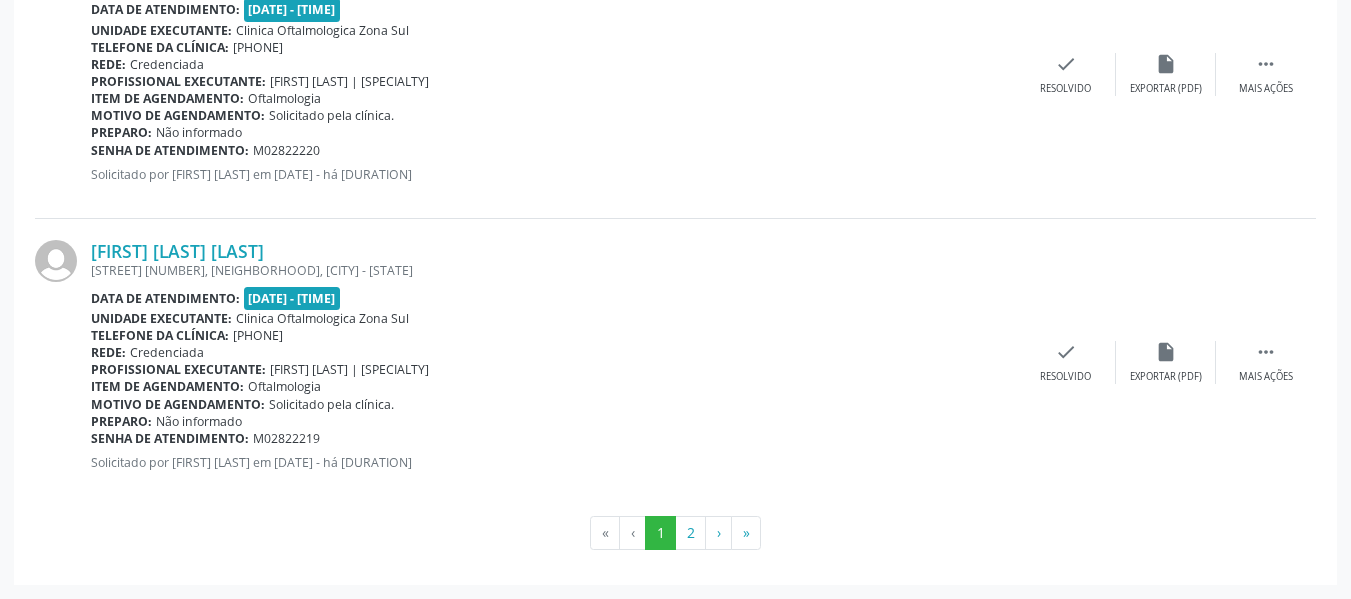 click on "Solicitado pela clínica." at bounding box center [331, 404] 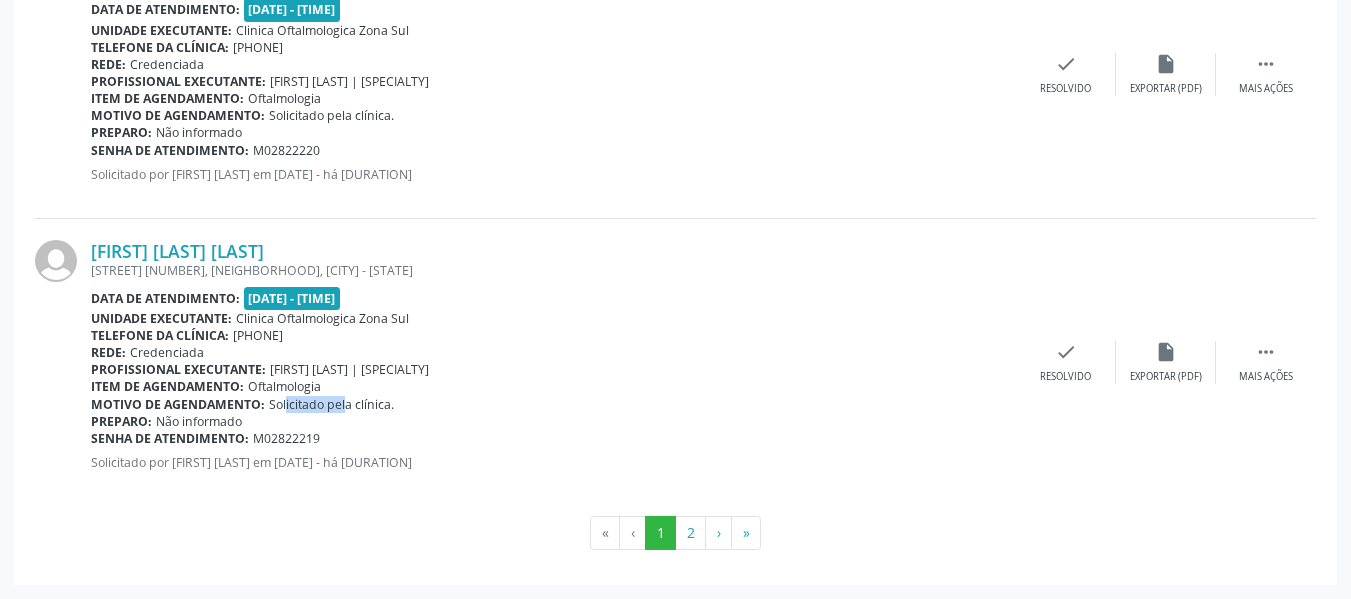click on "Solicitado pela clínica." at bounding box center [331, 404] 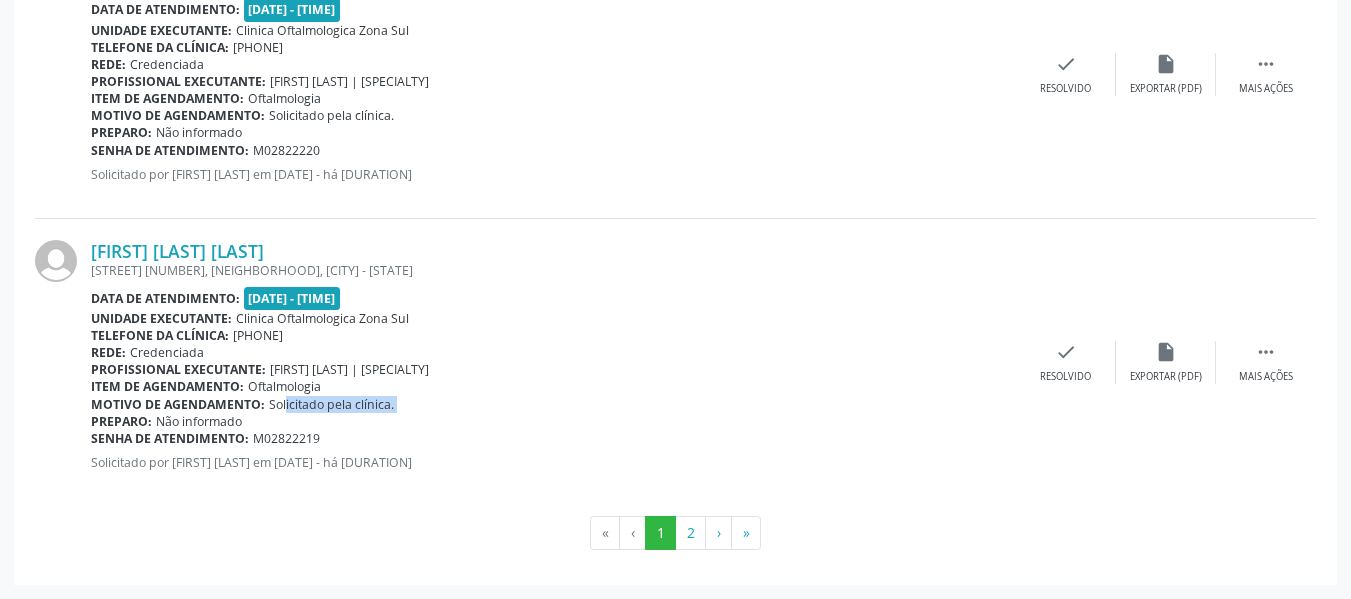 click on "Solicitado pela clínica." at bounding box center (331, 404) 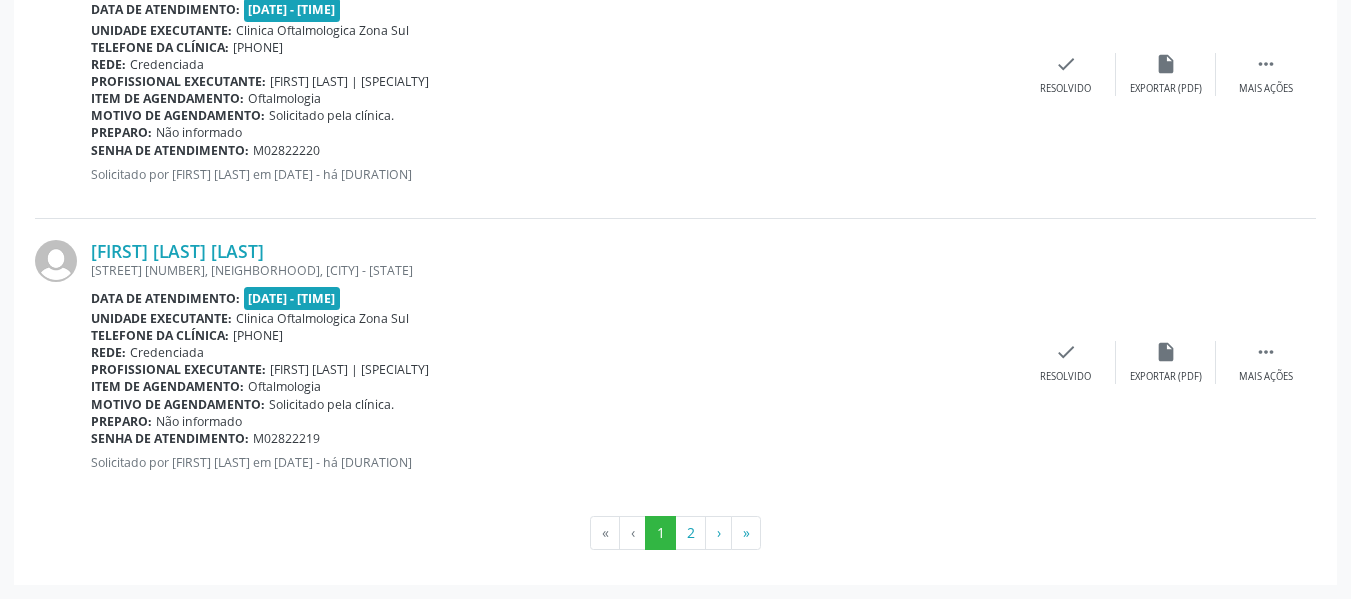 click on "Item de agendamento:
Oftalmologia" at bounding box center [553, 386] 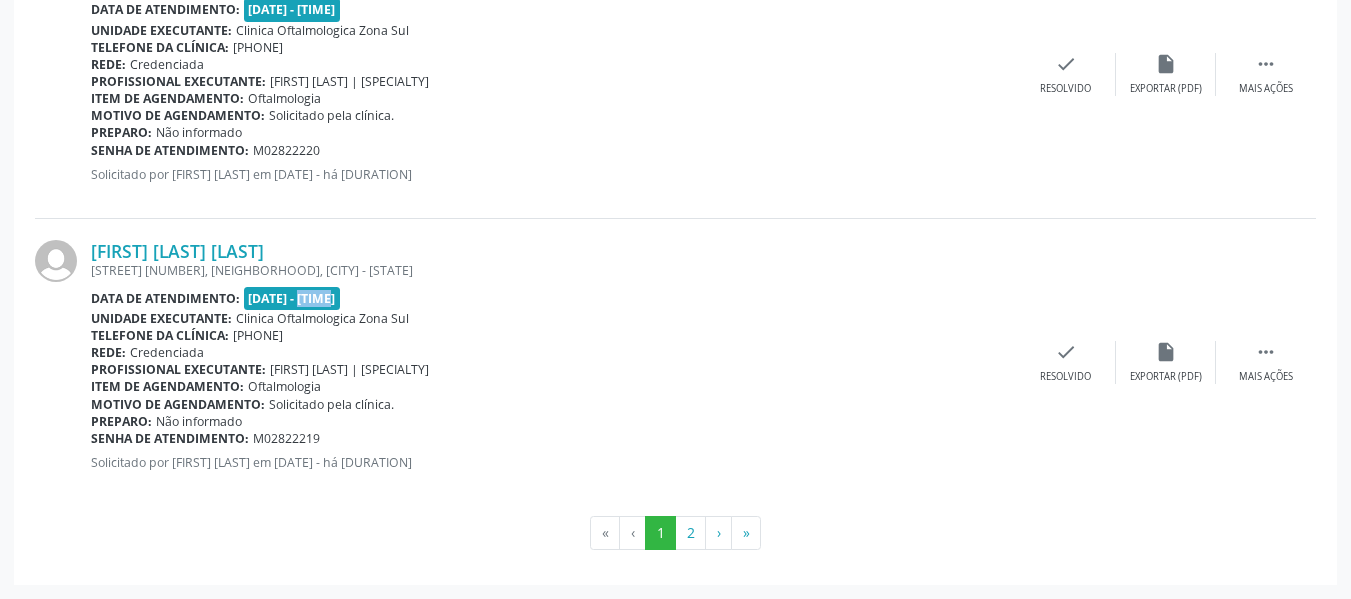 click on "[DATE] - [TIME]" at bounding box center [292, 298] 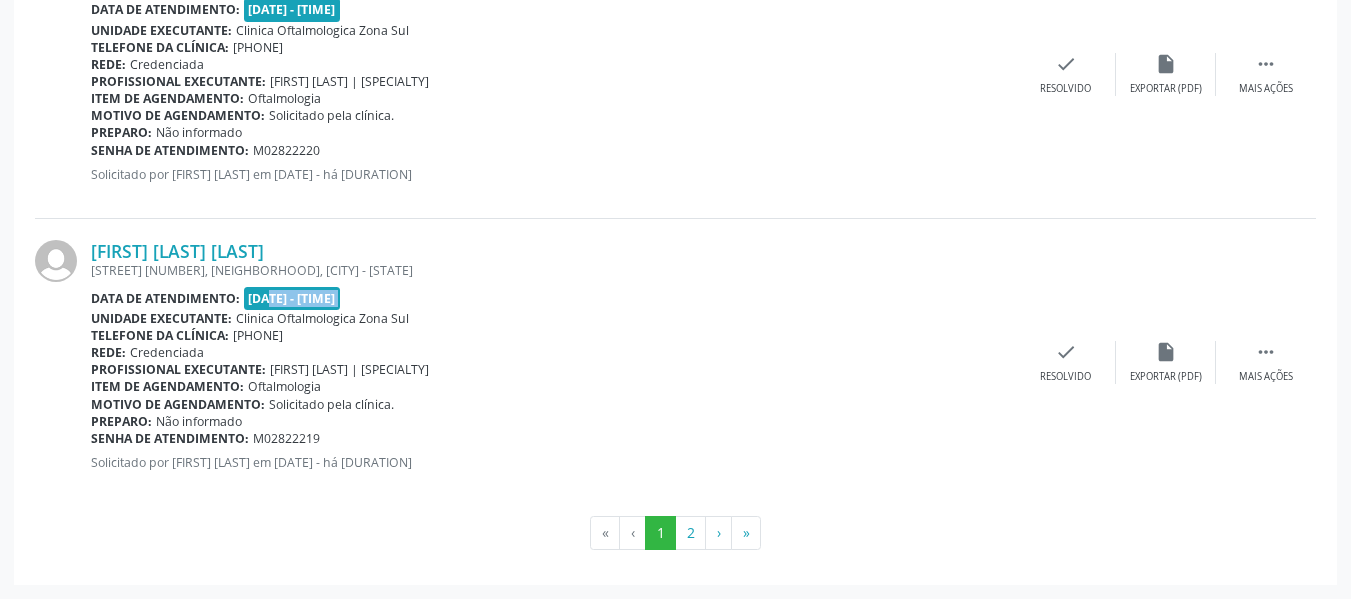 click on "[DATE] - [TIME]" at bounding box center [292, 298] 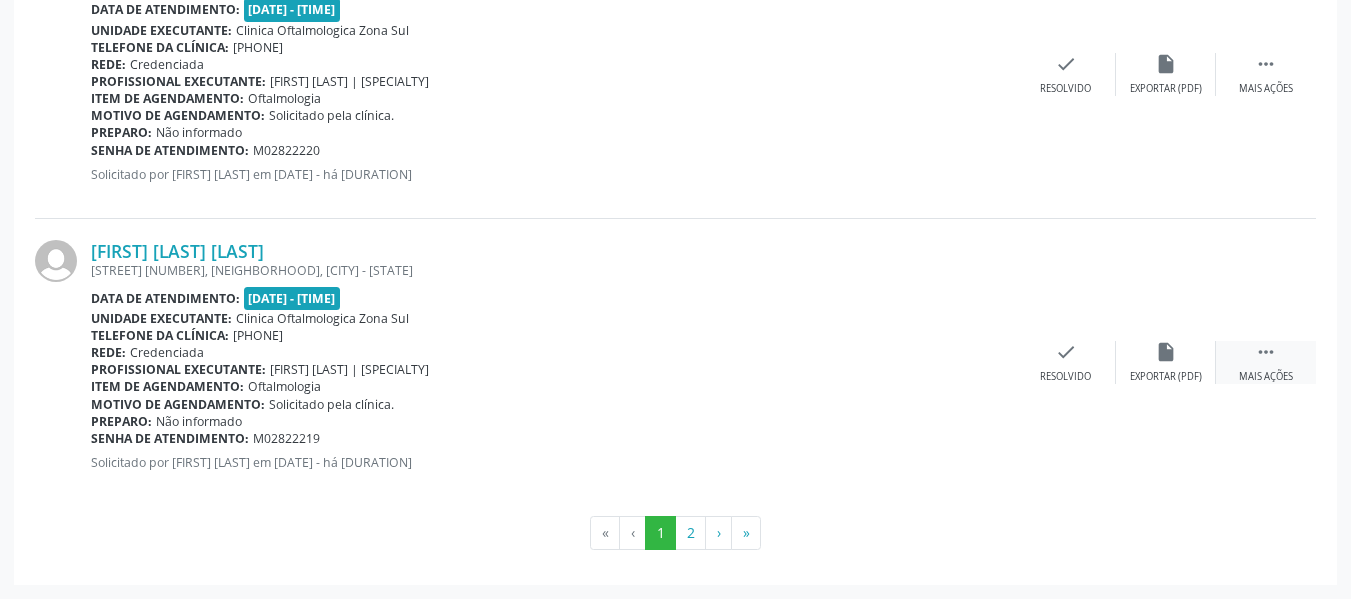 click on "
Mais ações" at bounding box center [1266, 362] 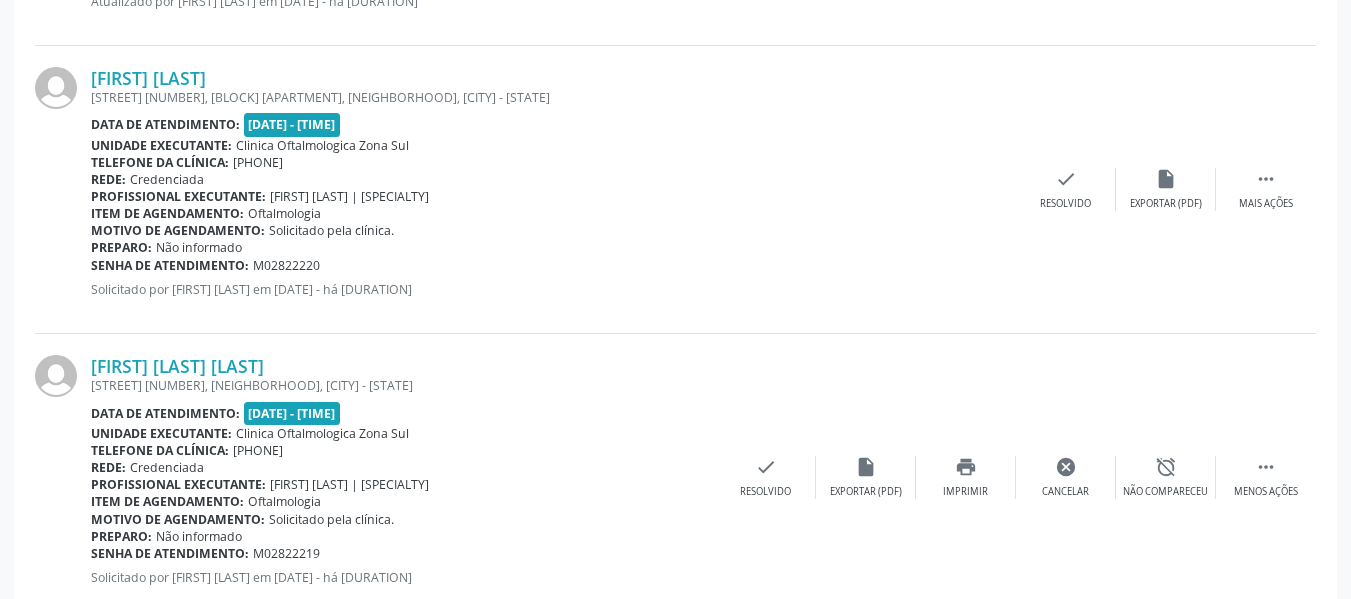 scroll, scrollTop: 4630, scrollLeft: 0, axis: vertical 